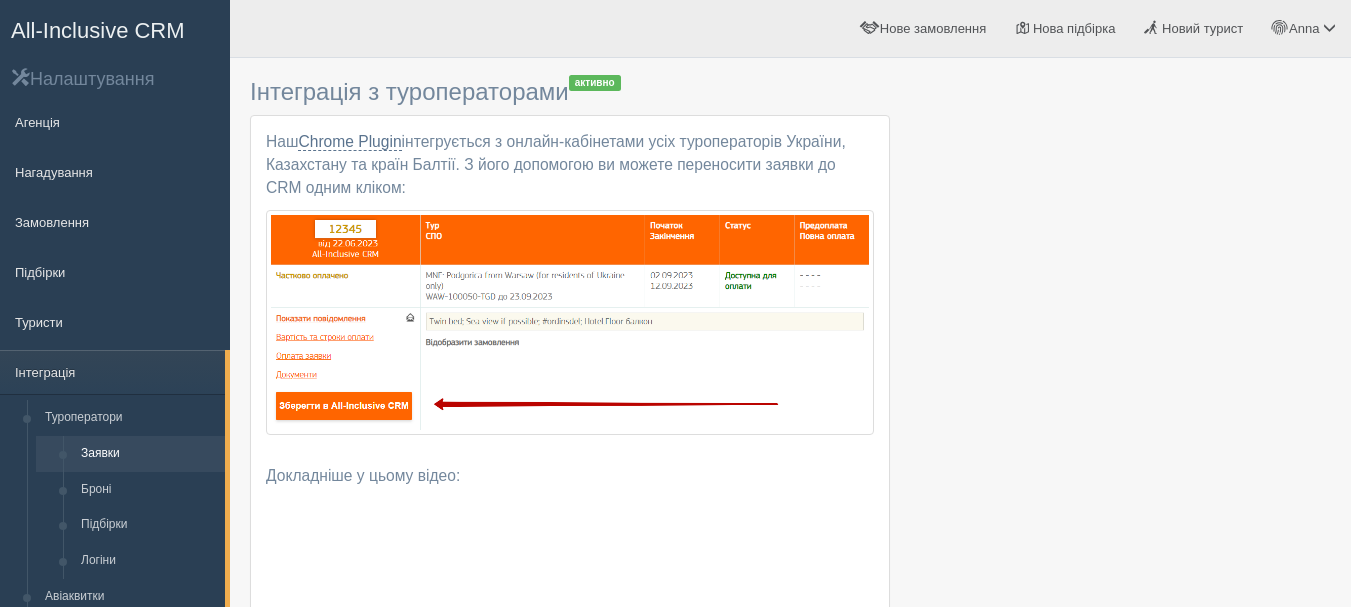 scroll, scrollTop: 0, scrollLeft: 0, axis: both 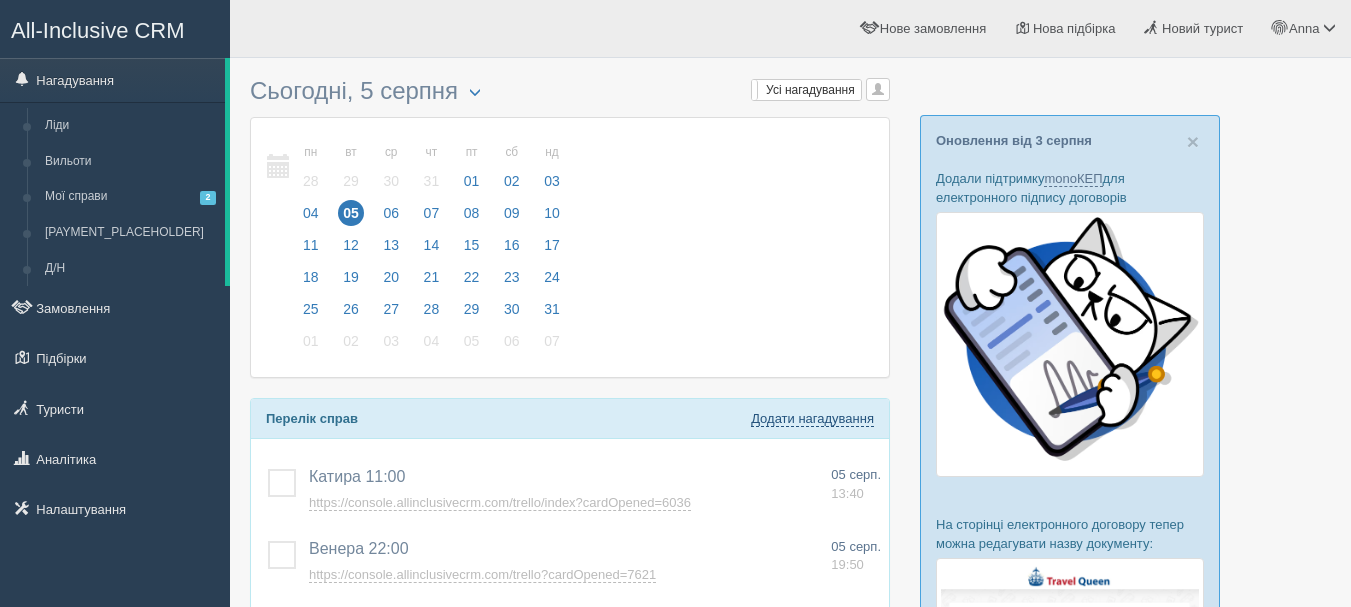 click on "Додати нагадування" at bounding box center [812, 419] 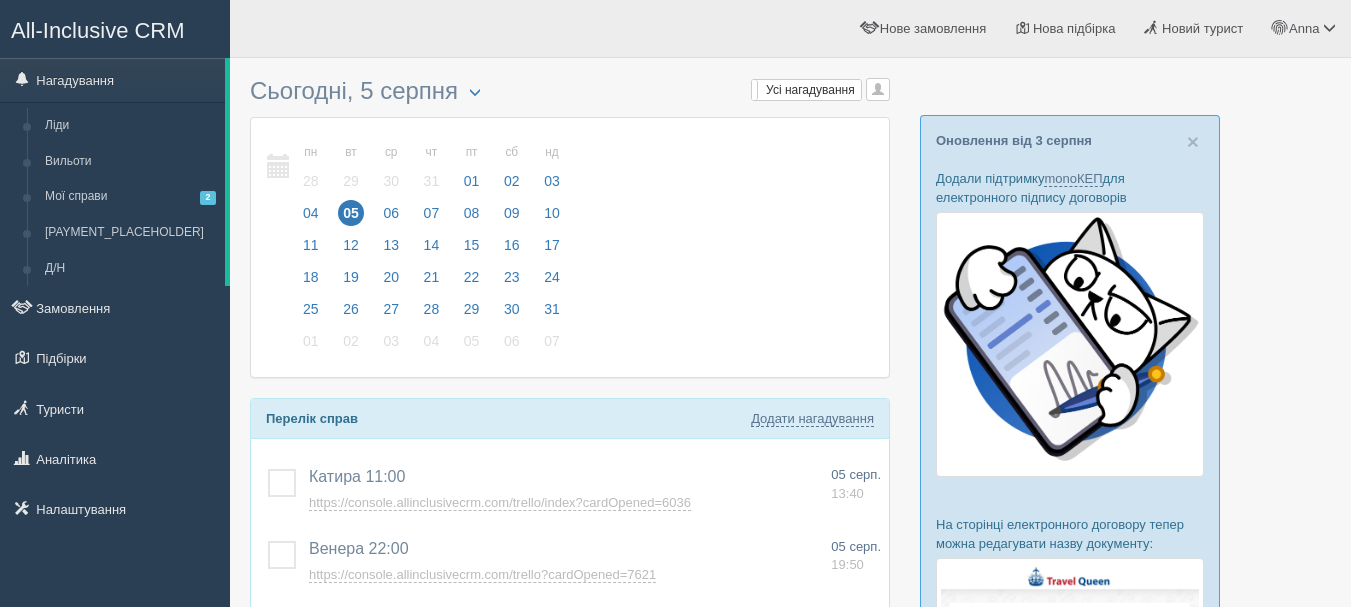 select on "13" 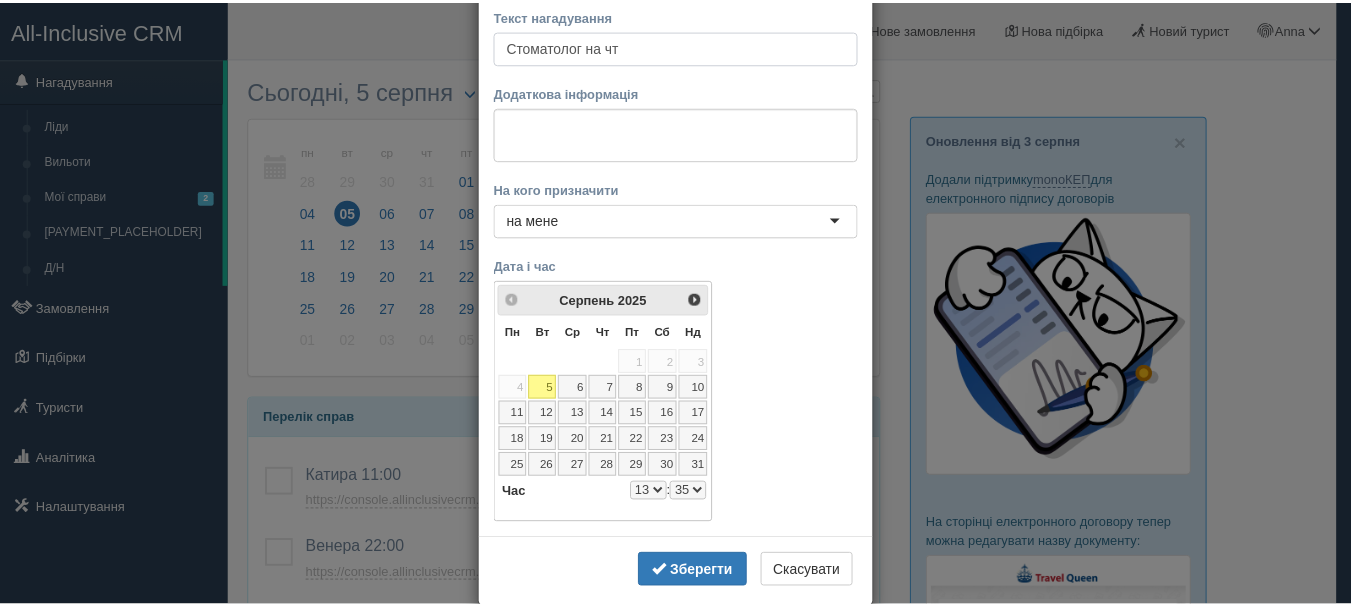 scroll, scrollTop: 130, scrollLeft: 0, axis: vertical 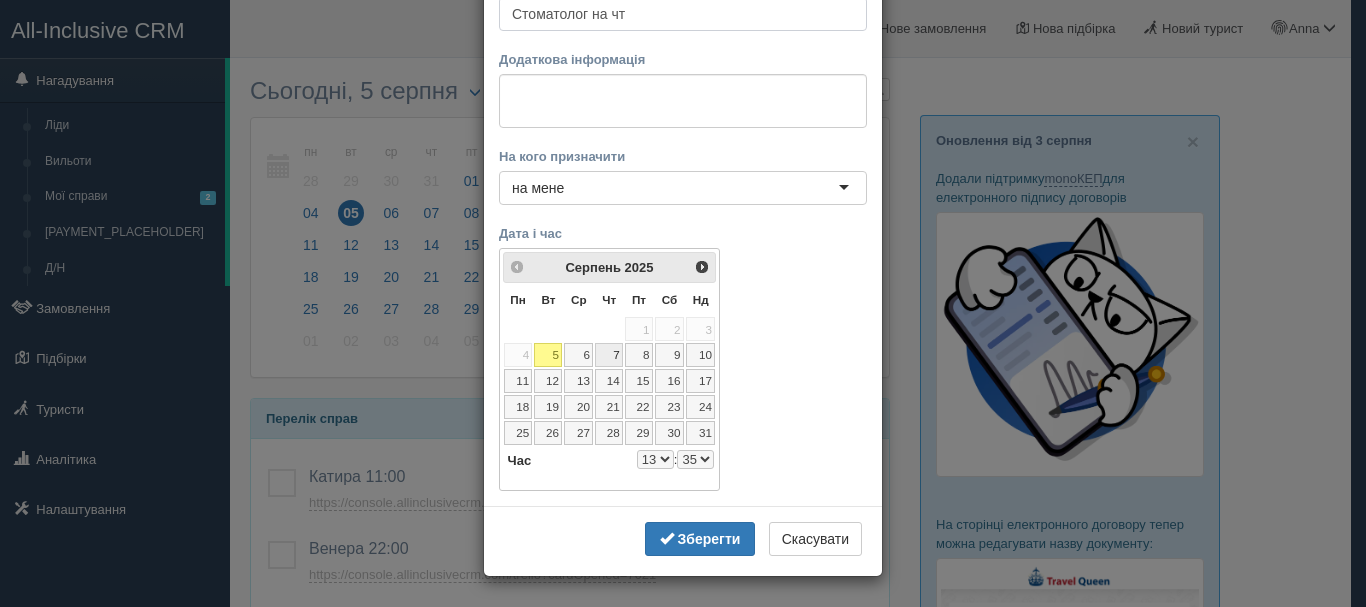 type on "Стоматолог на чт" 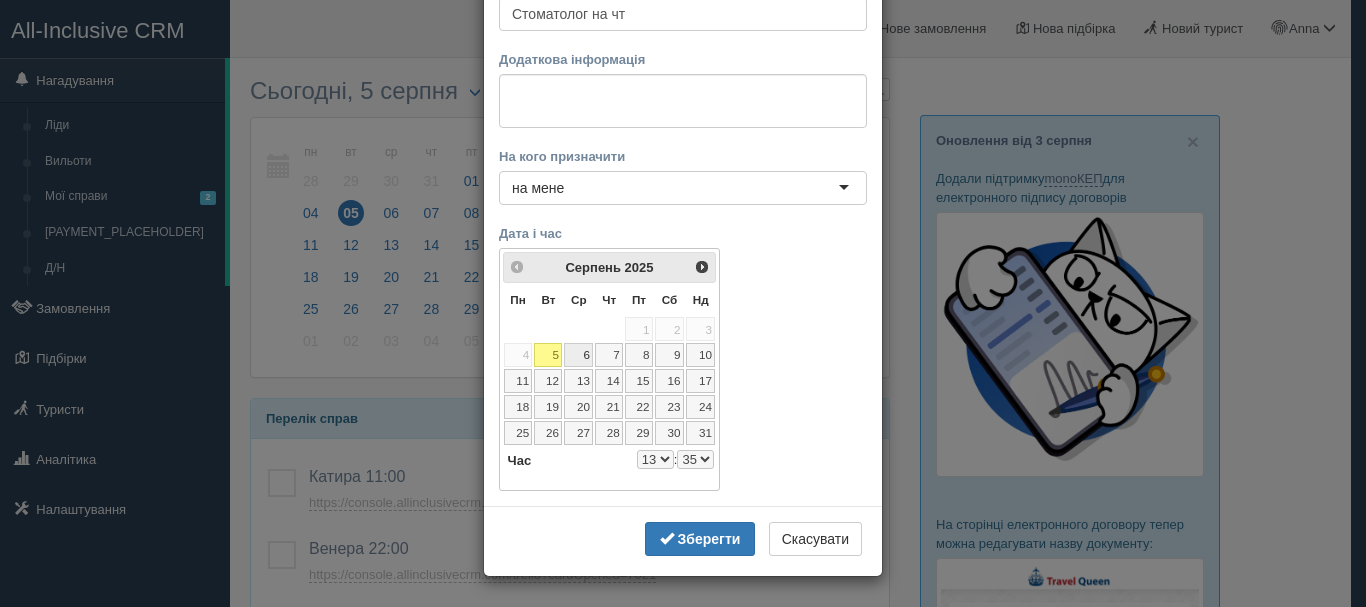 click on "6" at bounding box center [578, 355] 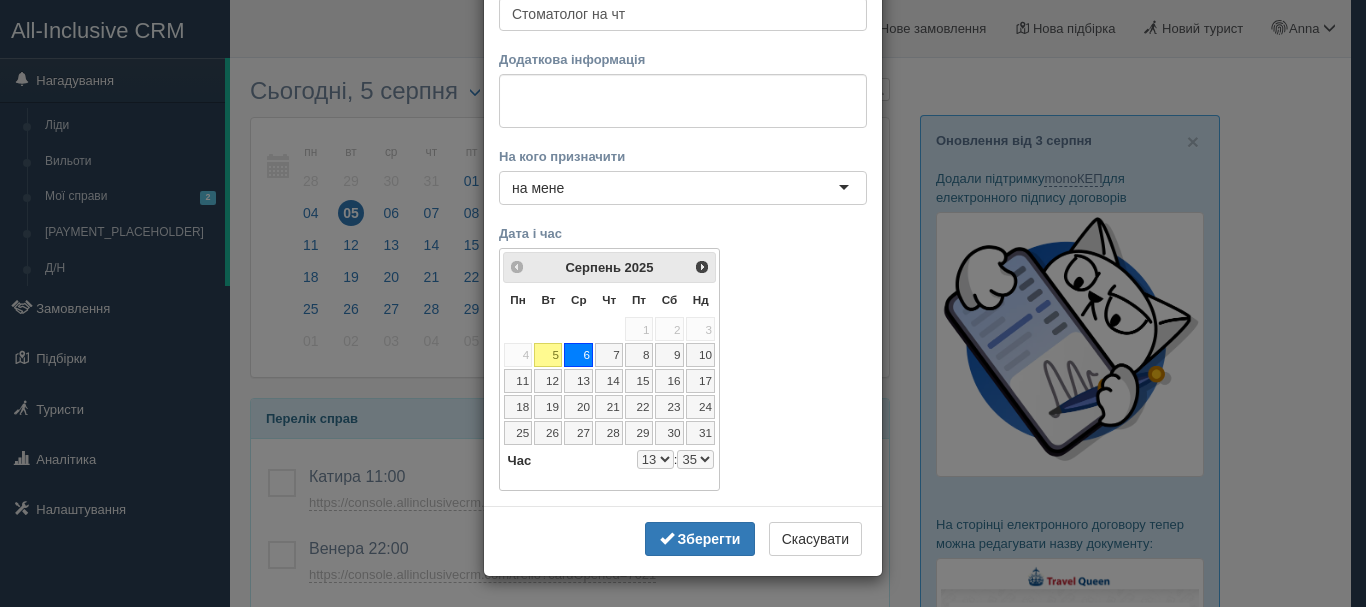 click on "0 1 2 3 4 5 6 7 8 9 10 11 12 13 14 15 16 17 18 19 20 21 22 23" at bounding box center (655, 459) 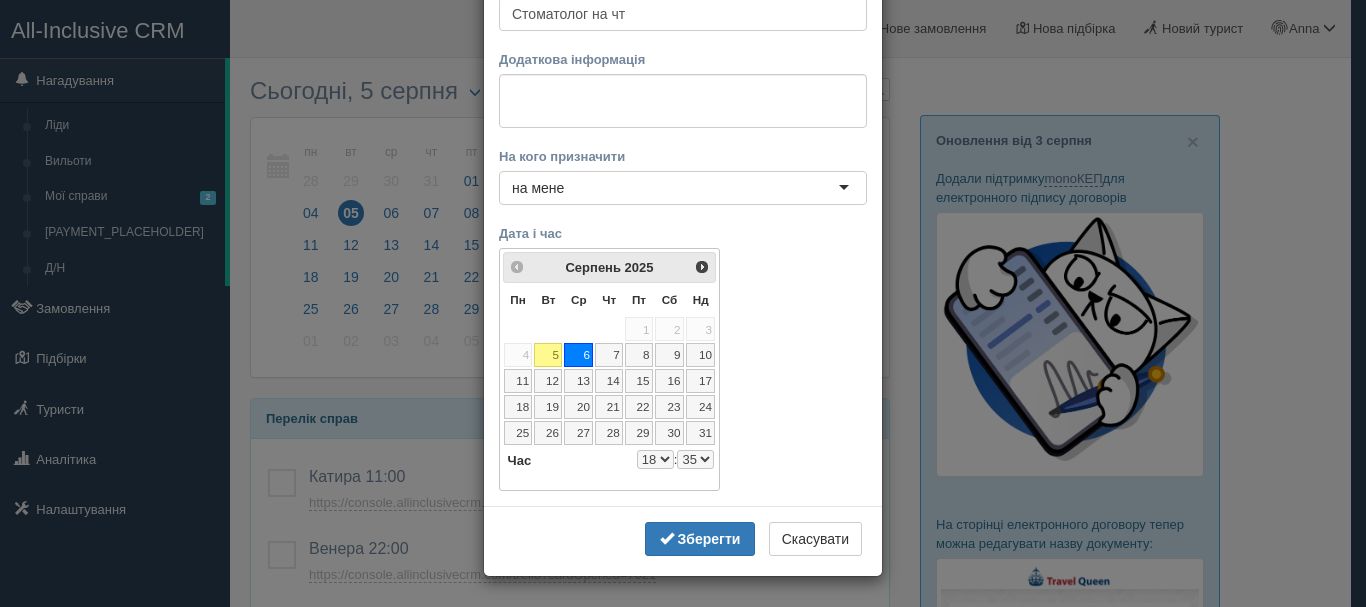 select on "18" 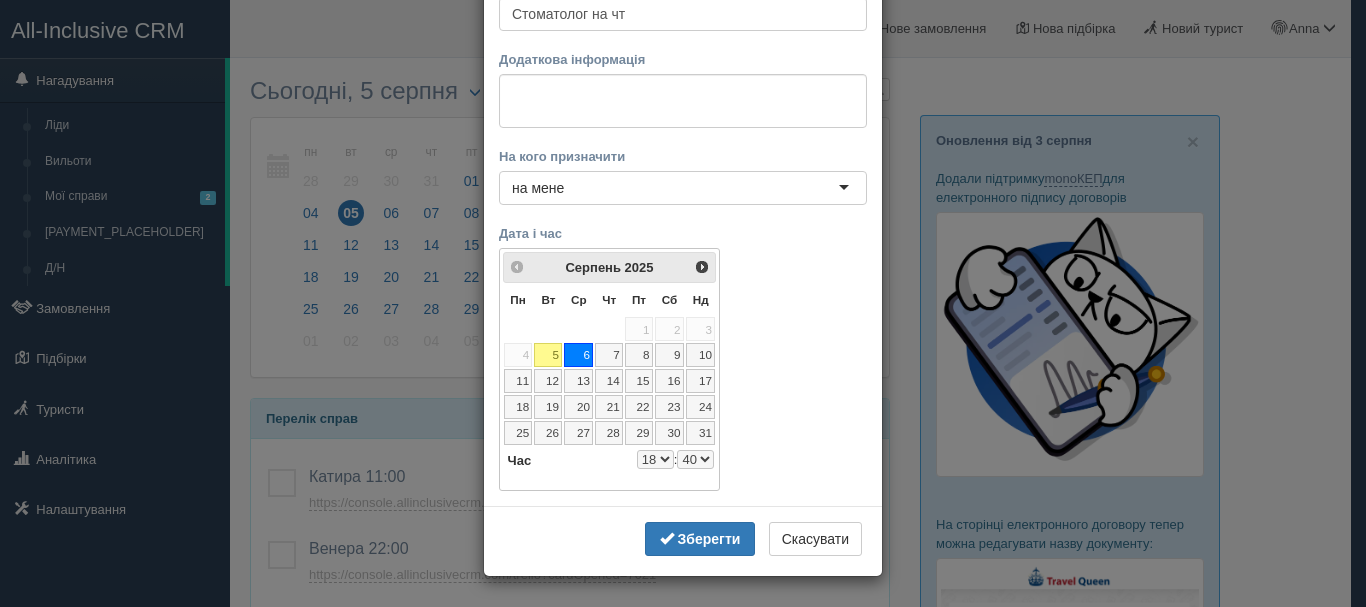 select on "18" 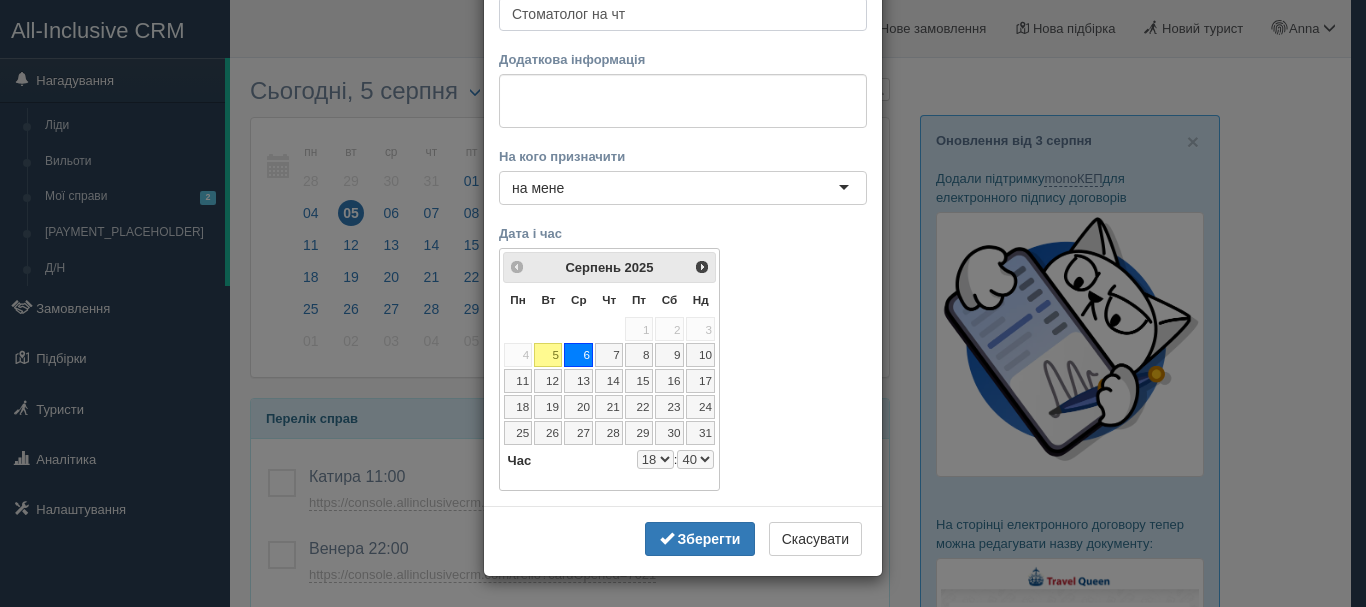 click on "Стоматолог на чт" at bounding box center [683, 14] 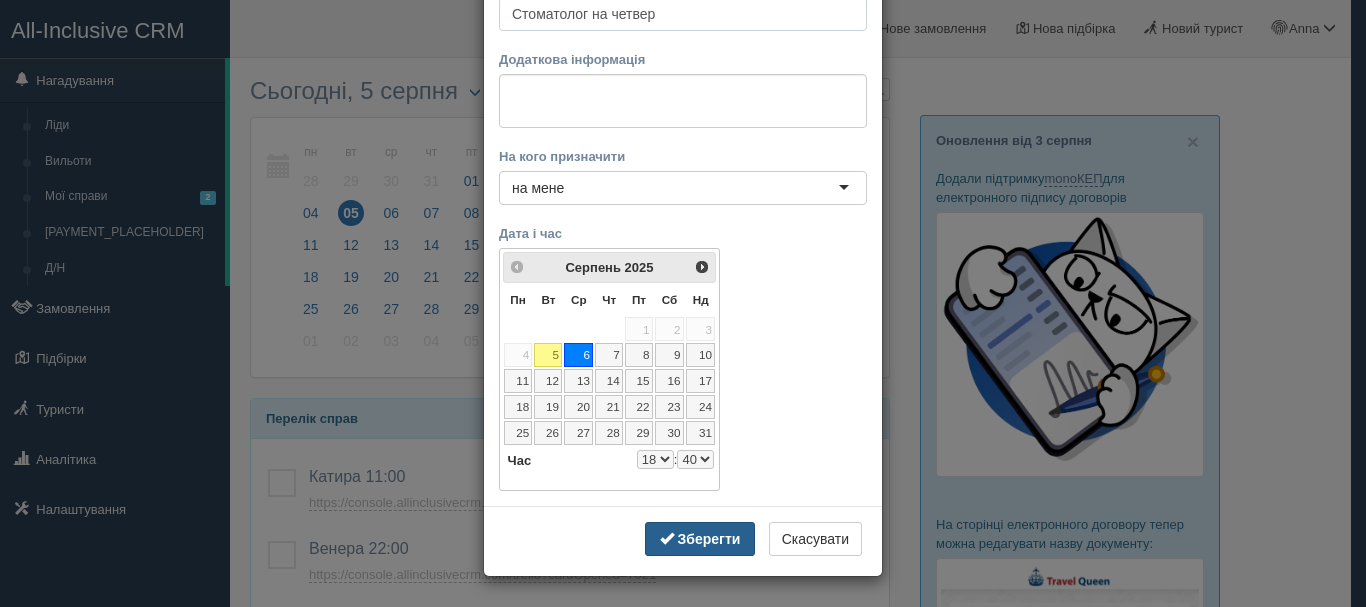 type on "Стоматолог на четвер" 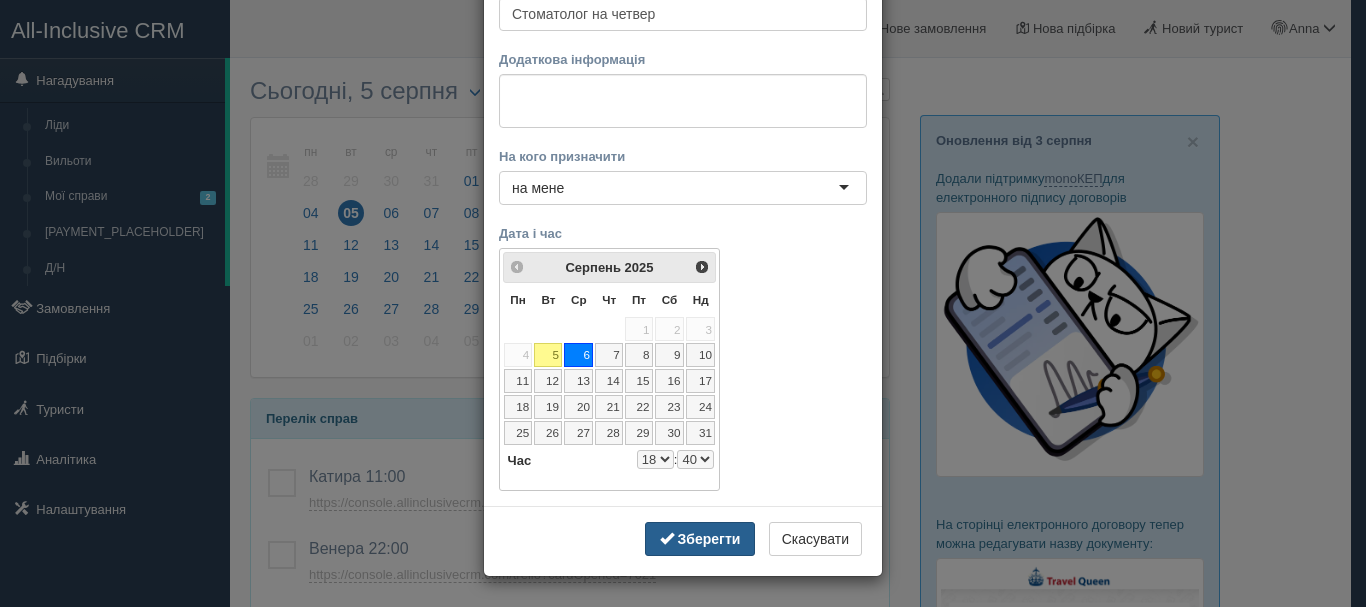 click on "Зберегти" at bounding box center (709, 539) 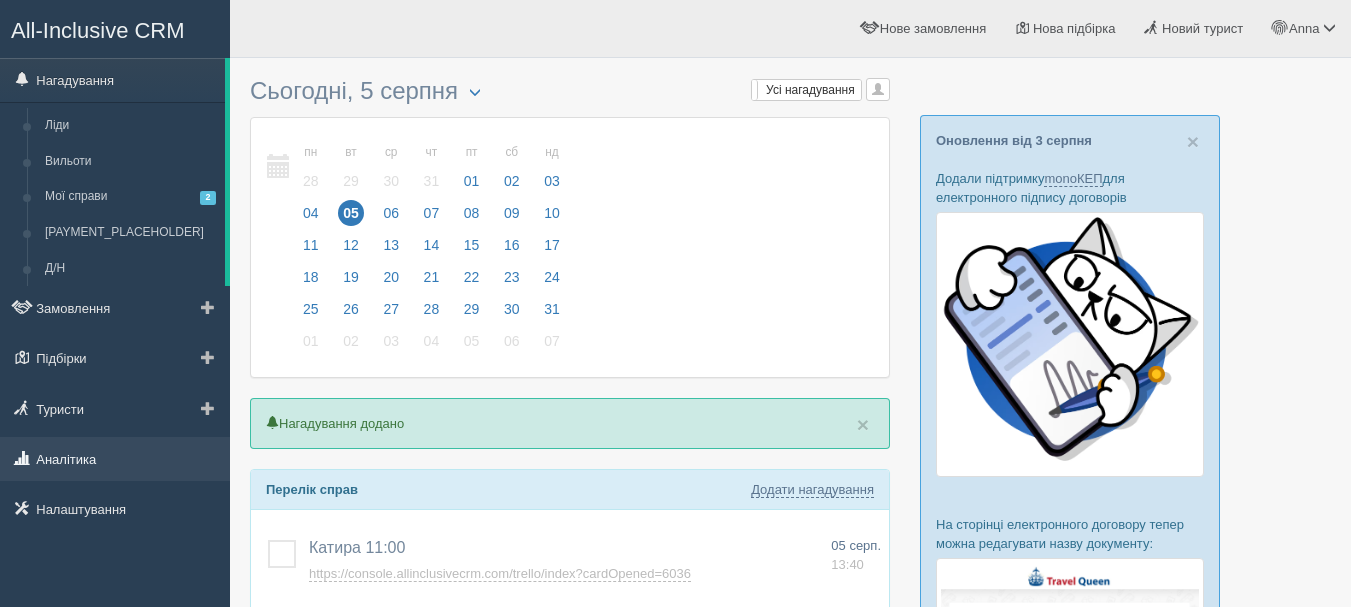 click on "Аналітика" at bounding box center [115, 459] 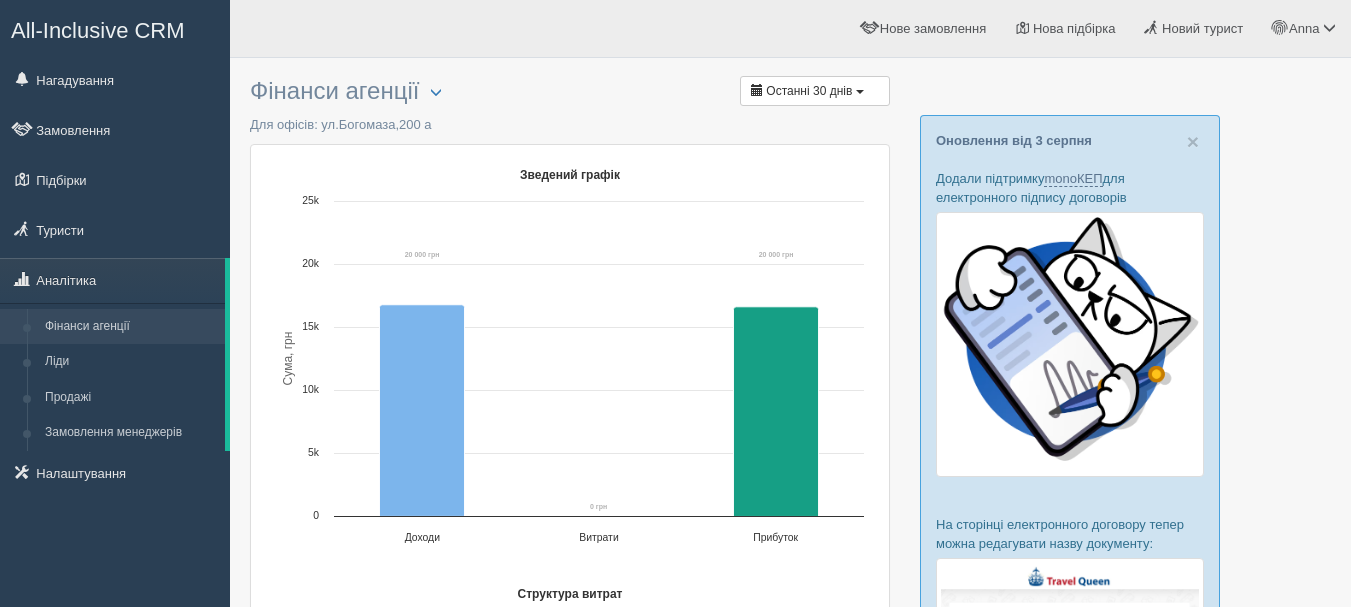 scroll, scrollTop: 0, scrollLeft: 0, axis: both 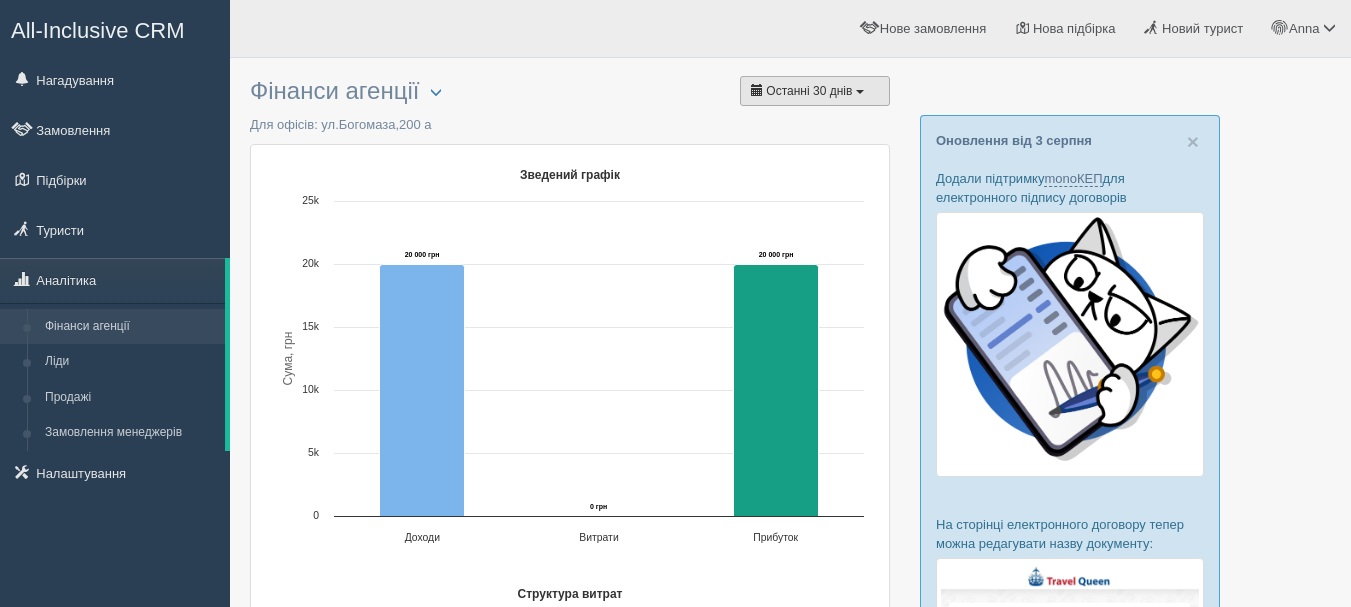click at bounding box center (860, 92) 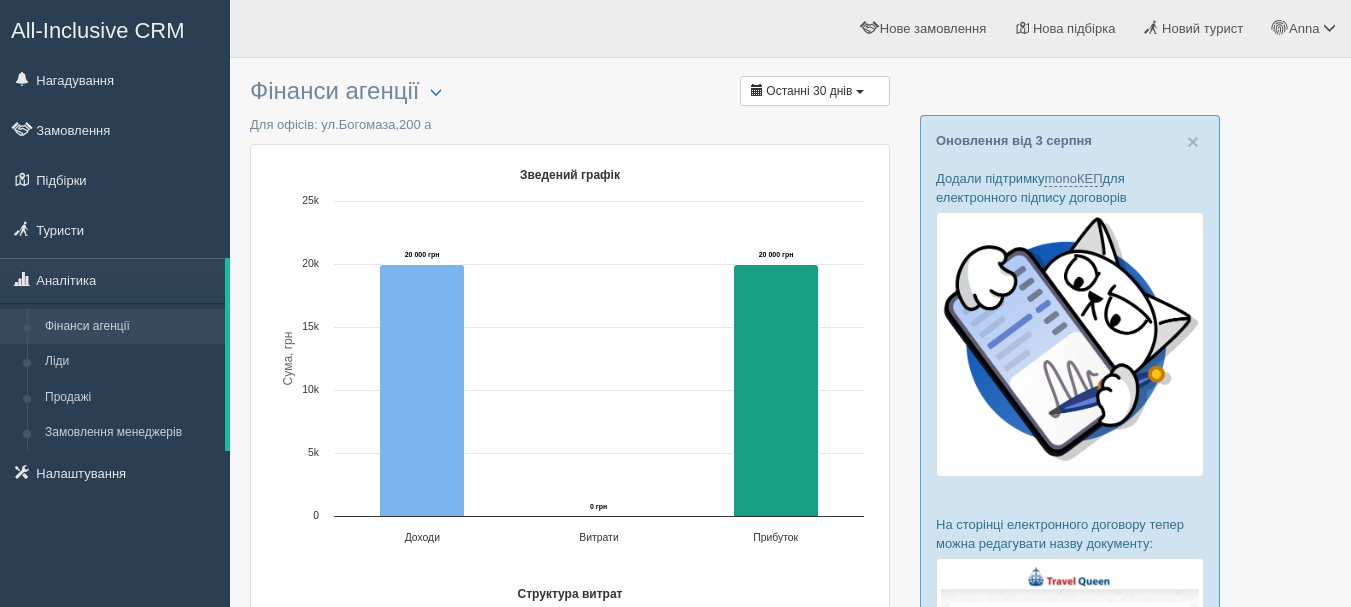 click on "Фінанси агенції
Обрати офіс
Скачати в Excel
Останні 30 днів
Для офісів: ул.Богомаза,200 а
Created with Highcharts 12.3.0 Сума, грн Зведений графік 20 000 грн ​ 20 000 грн 0 грн ​ 0 грн 20 000 грн ​ 20 000 грн Доходи Витрати Прибуток 0" at bounding box center [570, 844] 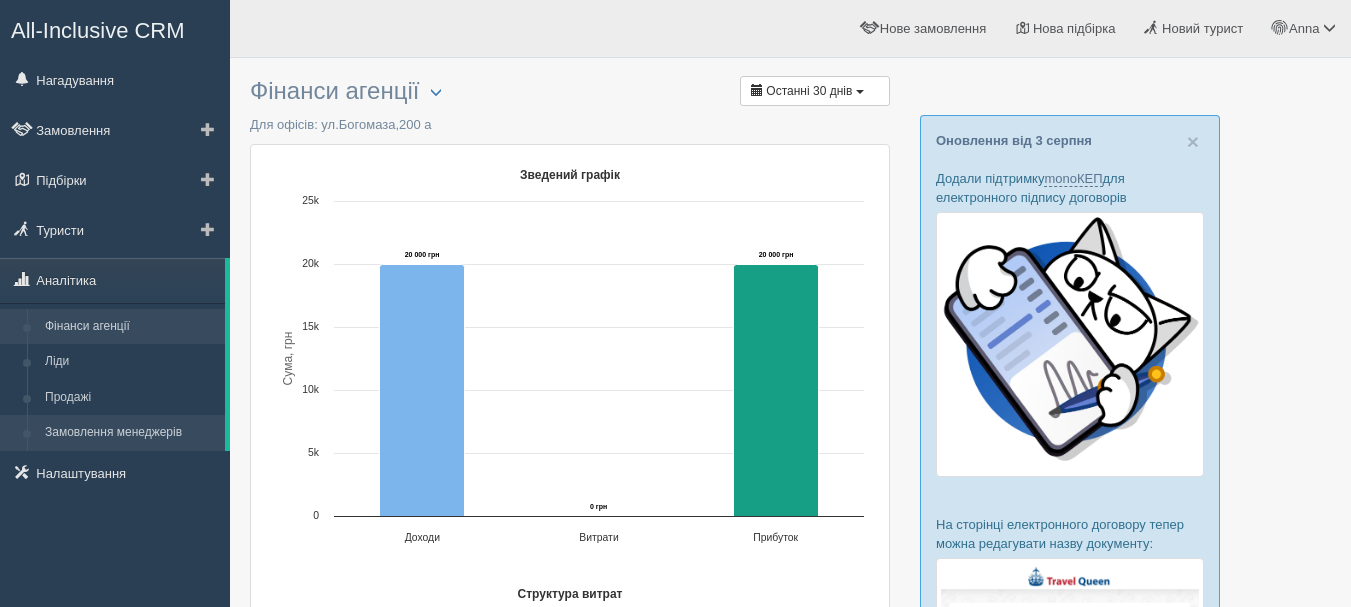 click on "Замовлення менеджерів" at bounding box center [130, 433] 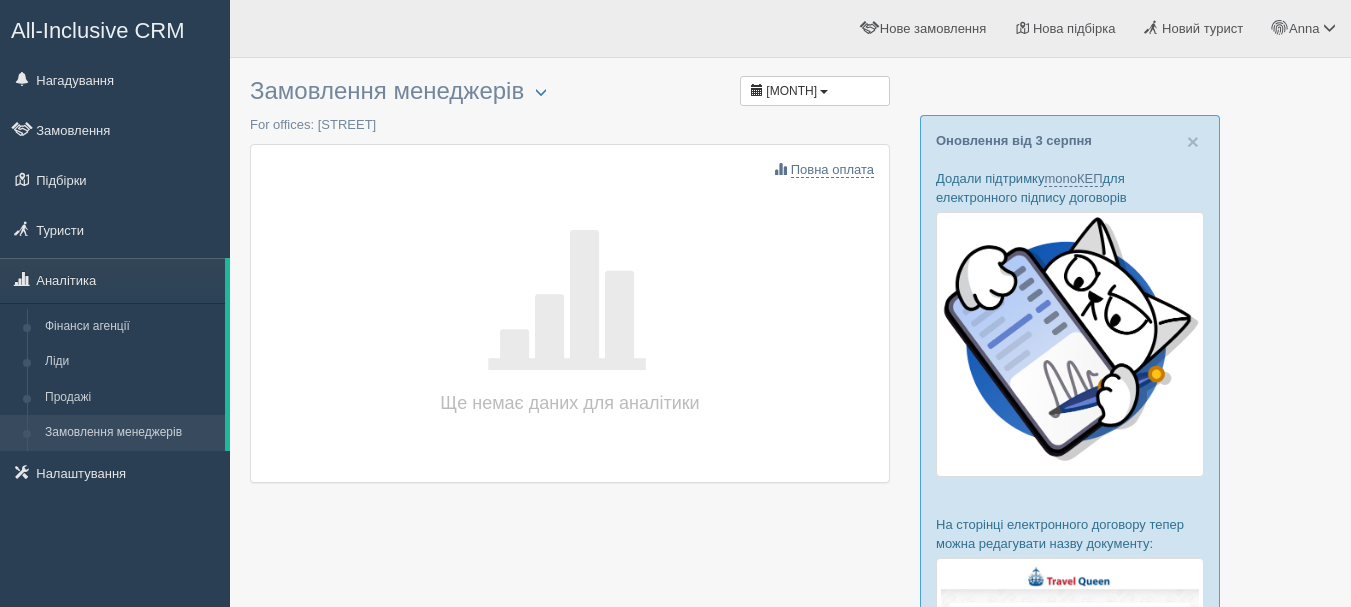 scroll, scrollTop: 0, scrollLeft: 0, axis: both 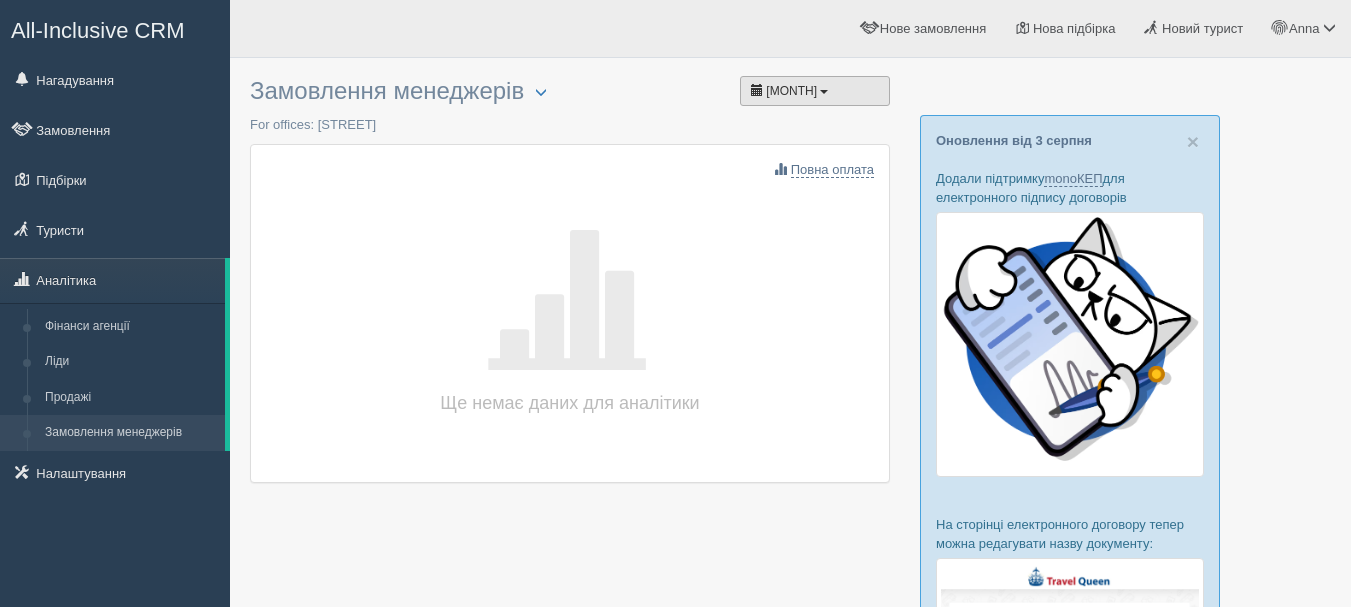 click on "Серпень" at bounding box center [815, 91] 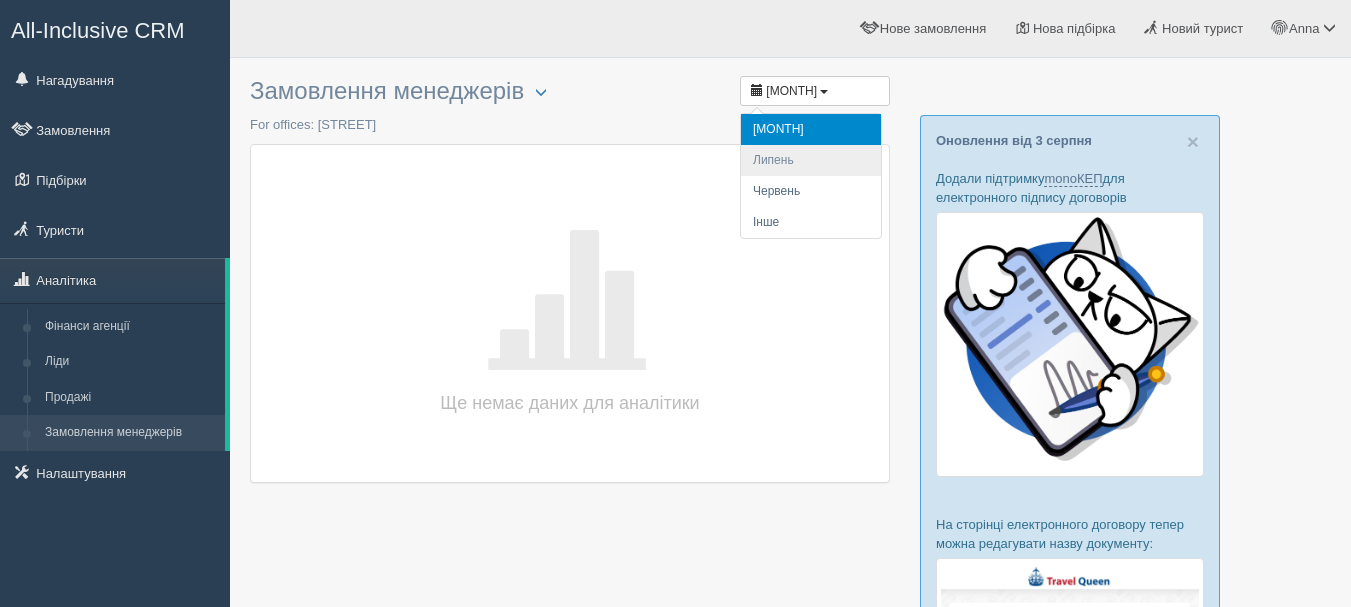 click on "Липень" at bounding box center (811, 160) 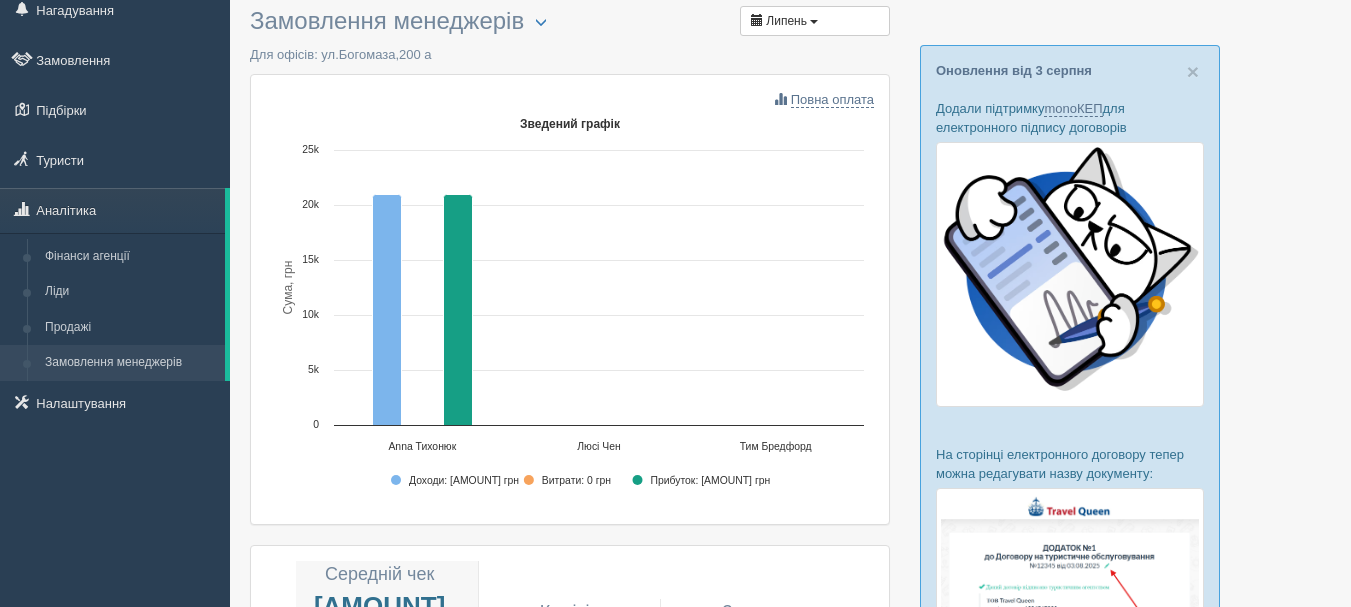 scroll, scrollTop: 0, scrollLeft: 0, axis: both 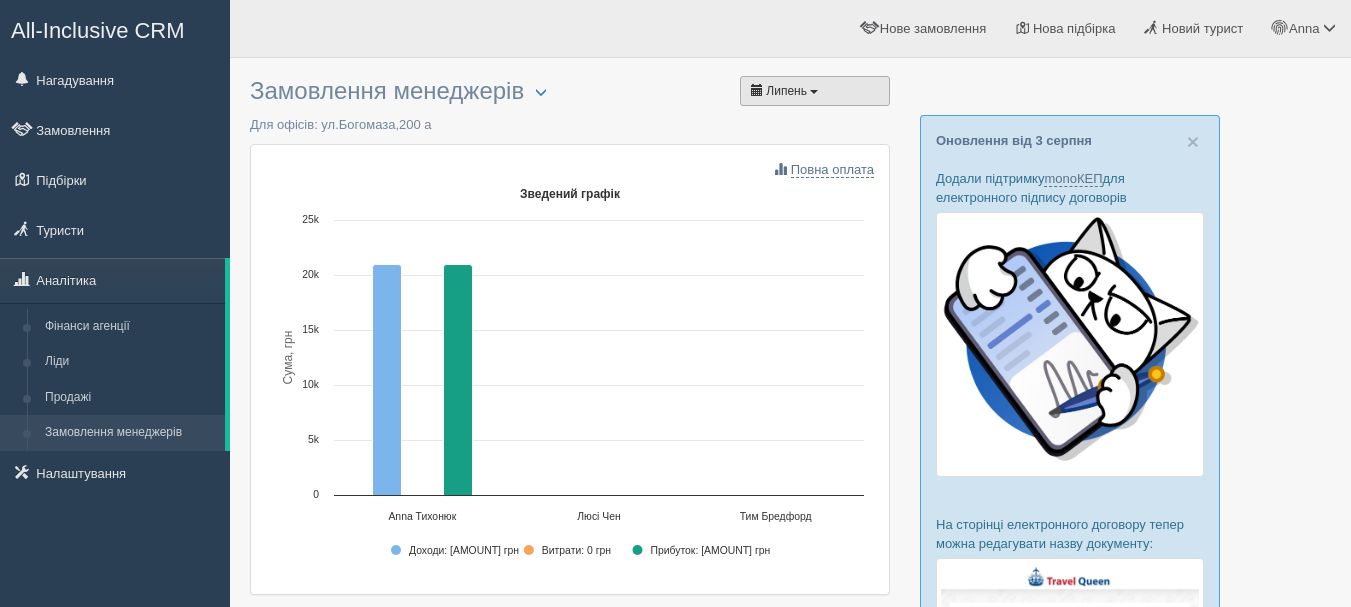 click on "Липень" at bounding box center (815, 91) 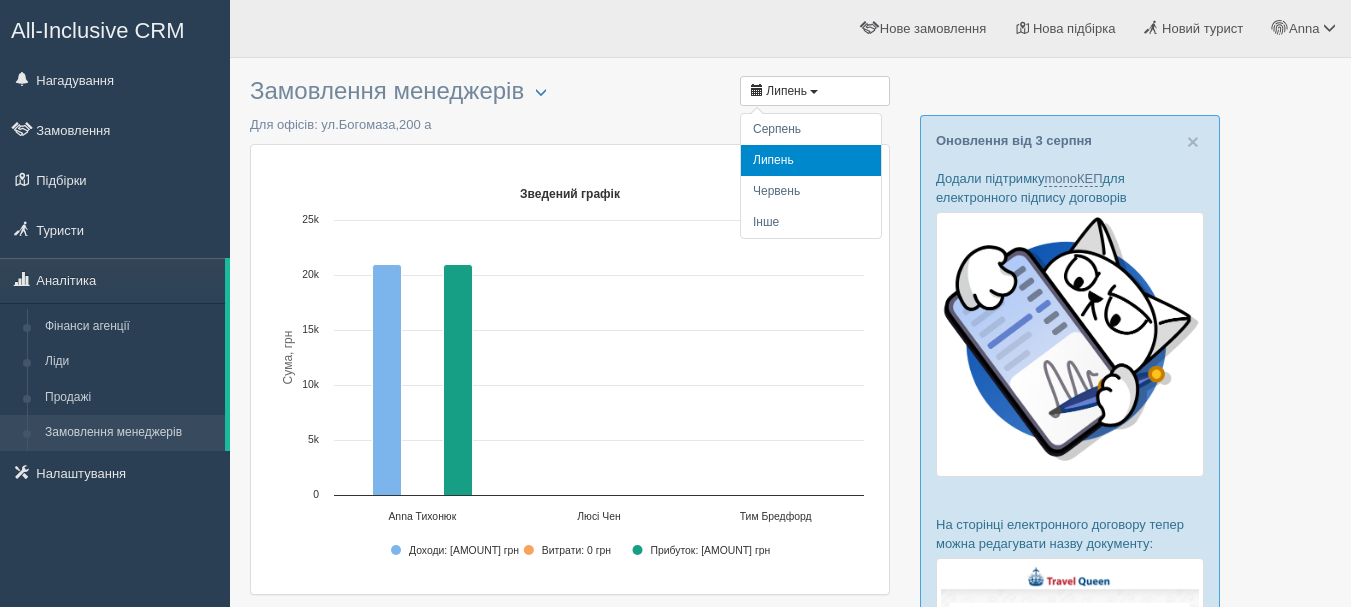 click on "Для офісів: ул.Богомаза,200 а" at bounding box center (570, 124) 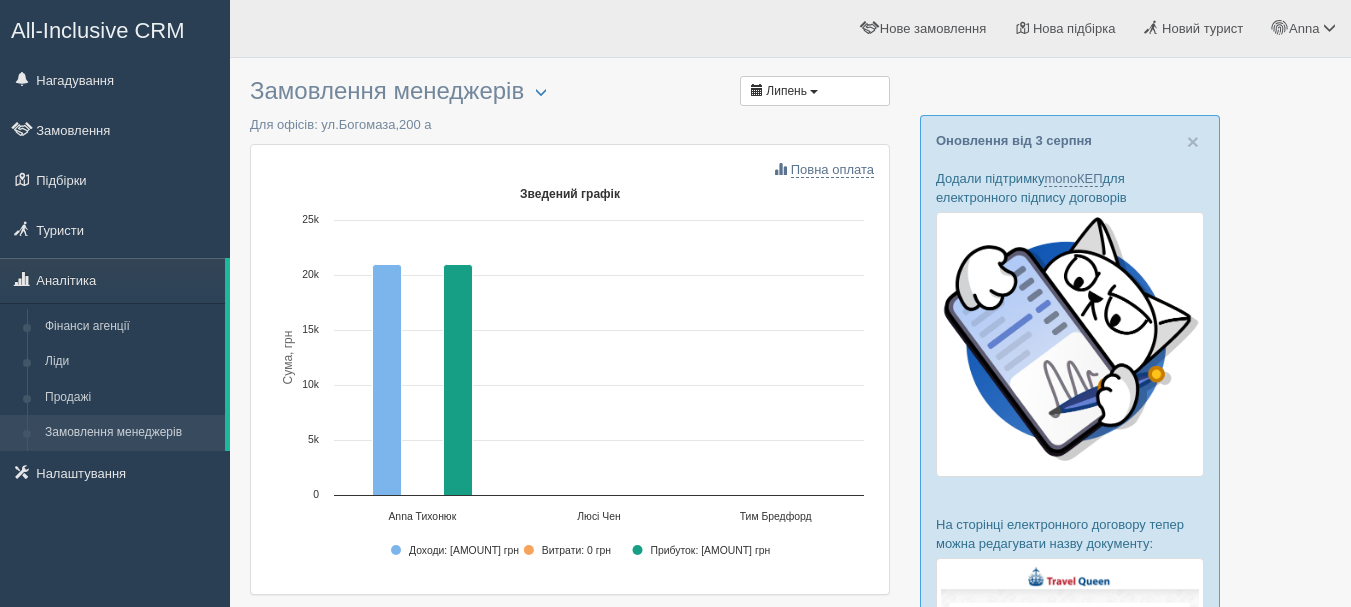 click at bounding box center (790, 1136) 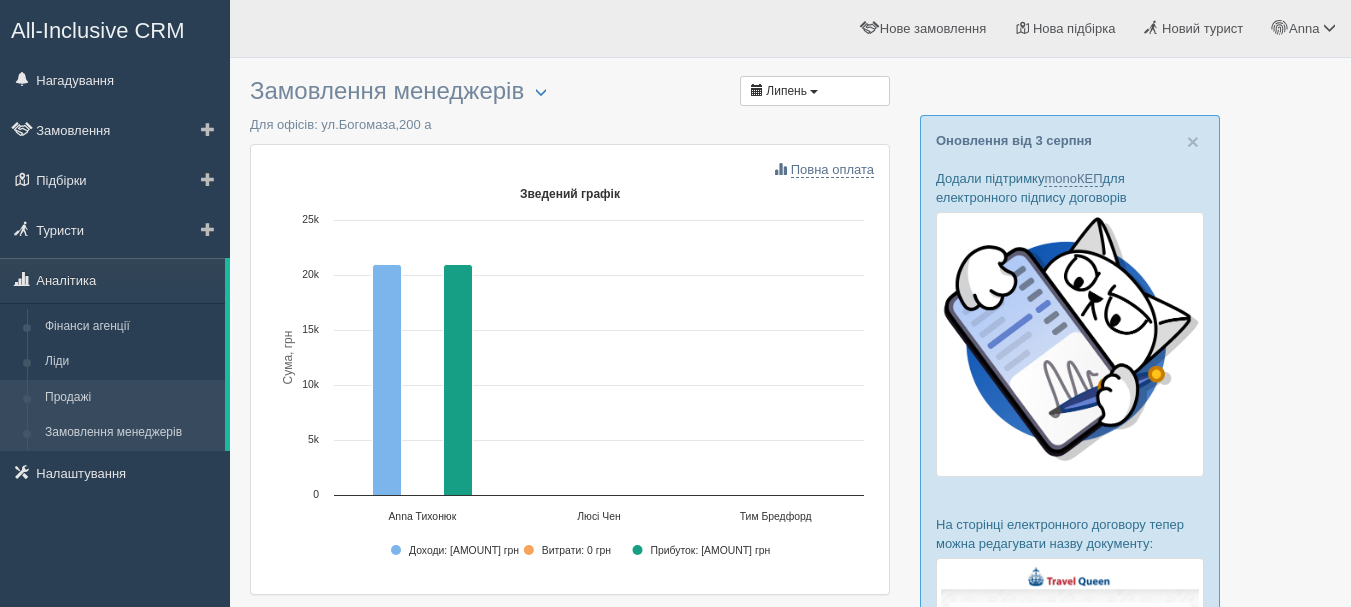 click on "Продажі" at bounding box center (130, 398) 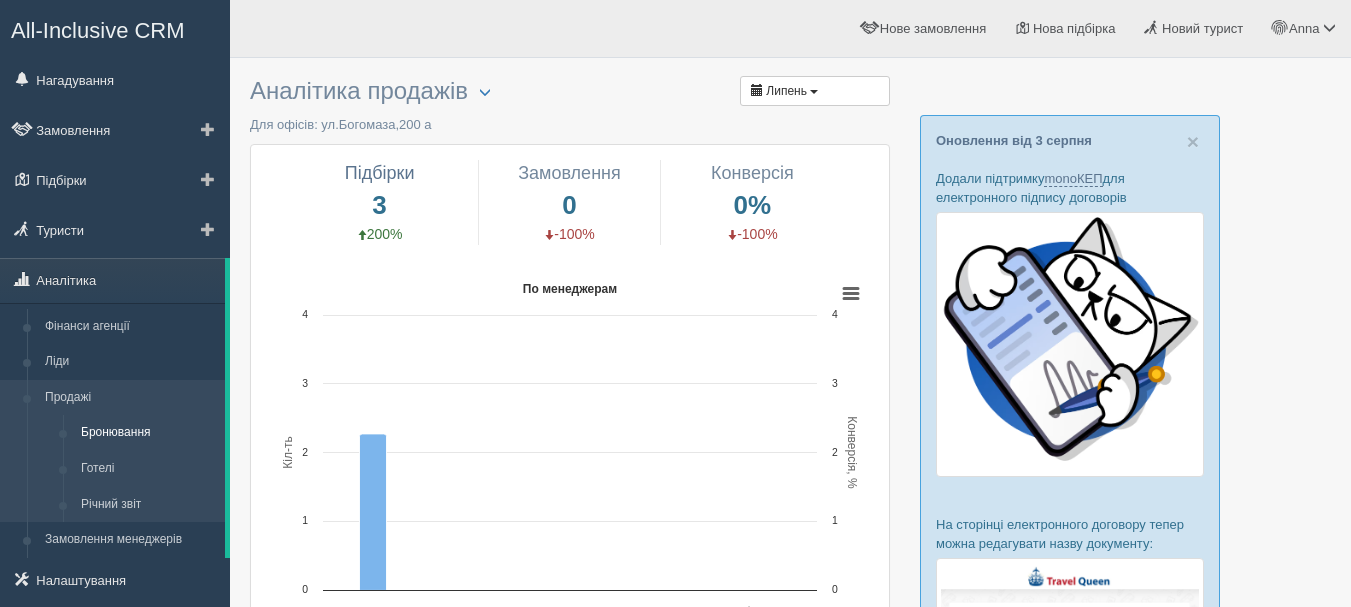 scroll, scrollTop: 0, scrollLeft: 0, axis: both 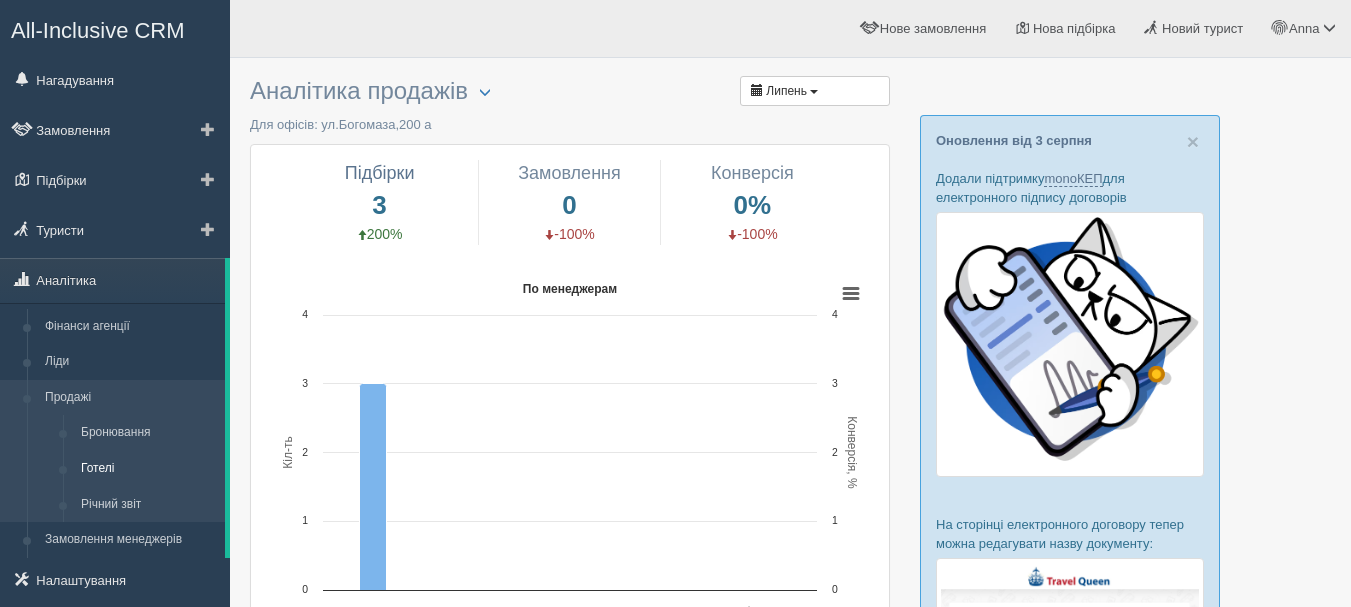 click on "Готелі" at bounding box center (148, 469) 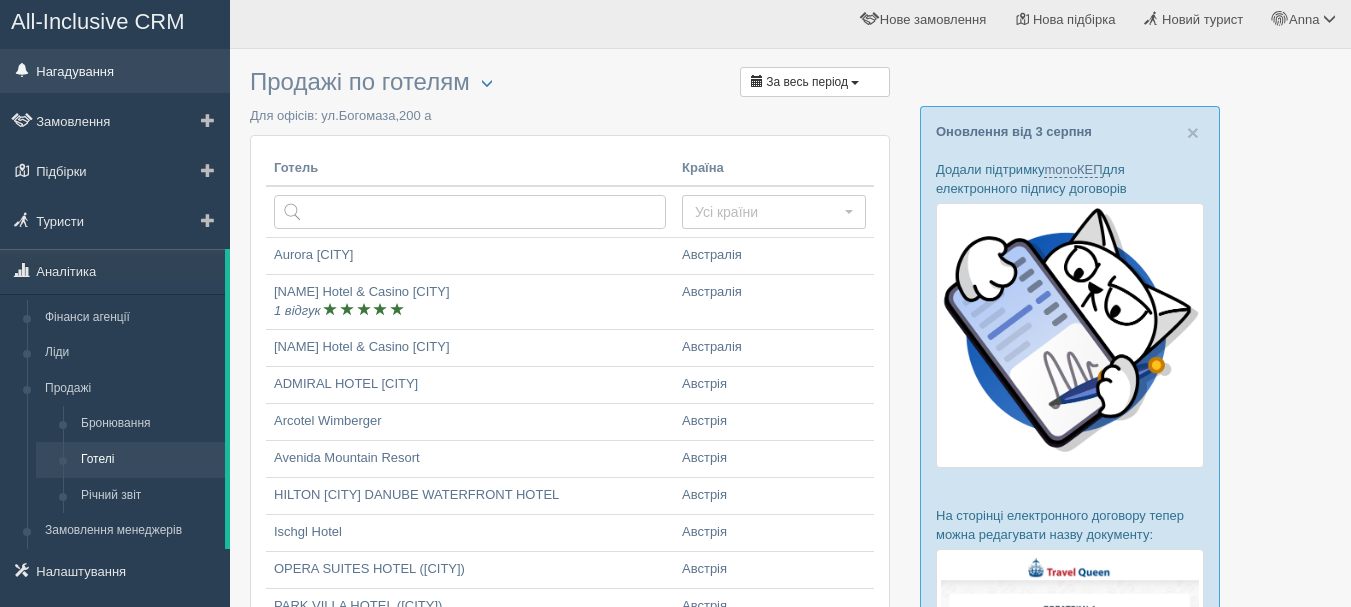 scroll, scrollTop: 0, scrollLeft: 0, axis: both 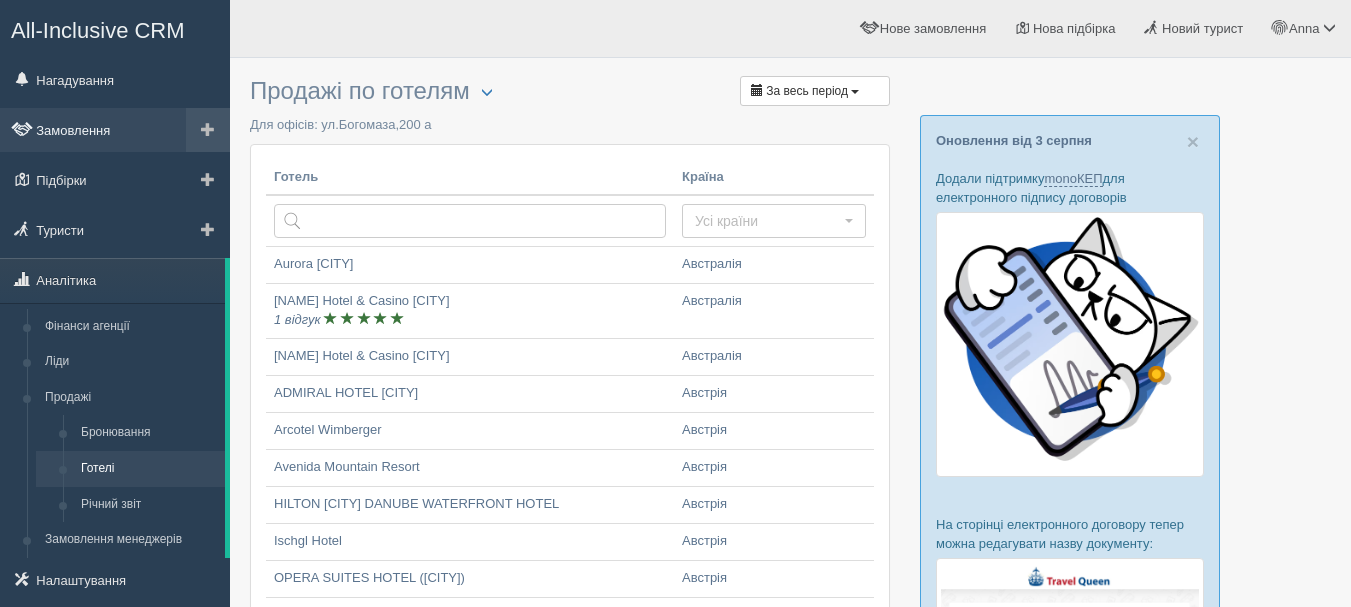click on "Замовлення" at bounding box center [115, 130] 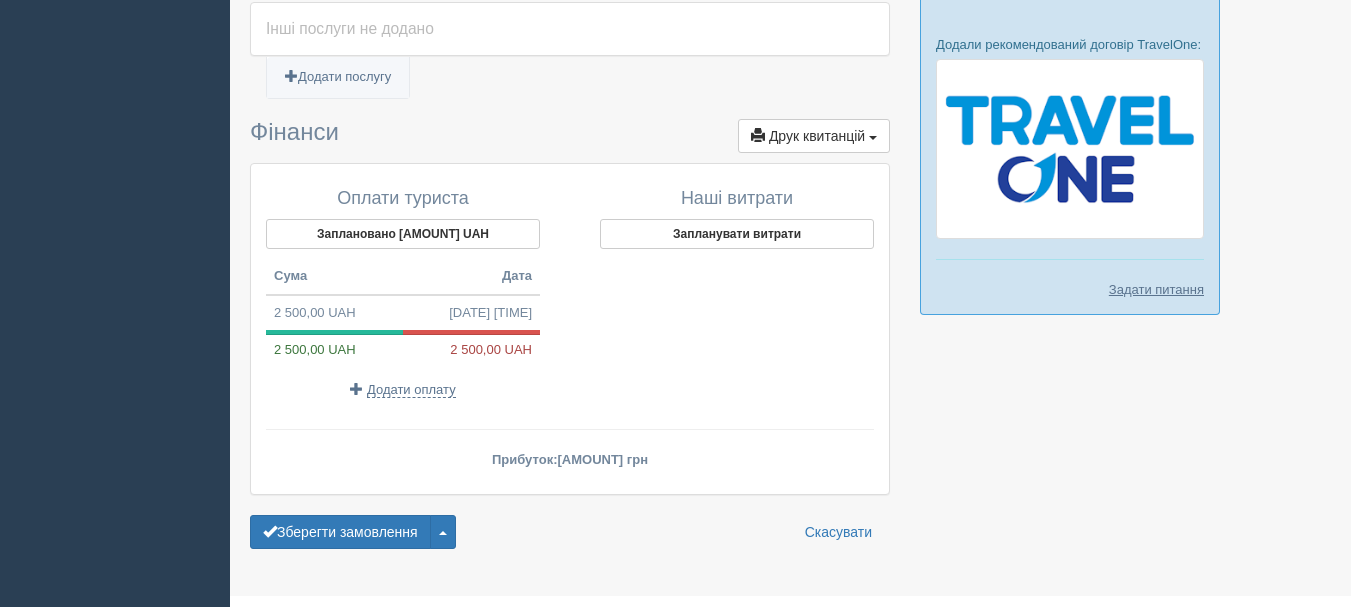 scroll, scrollTop: 1145, scrollLeft: 0, axis: vertical 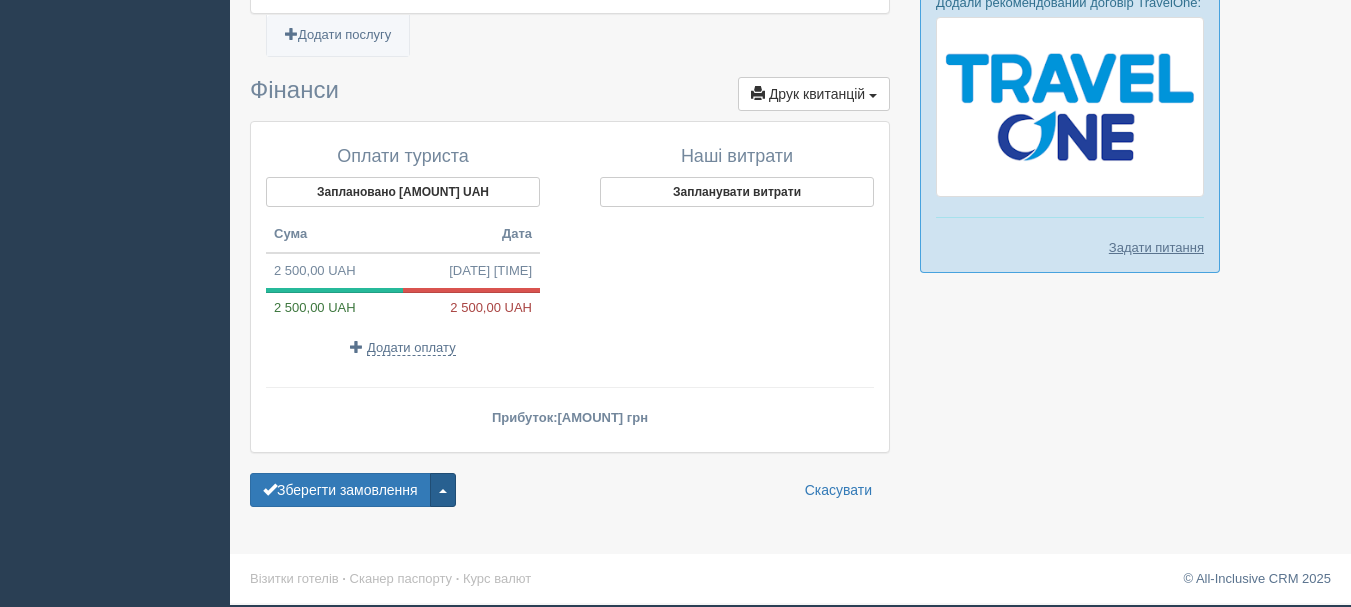 click at bounding box center [443, 490] 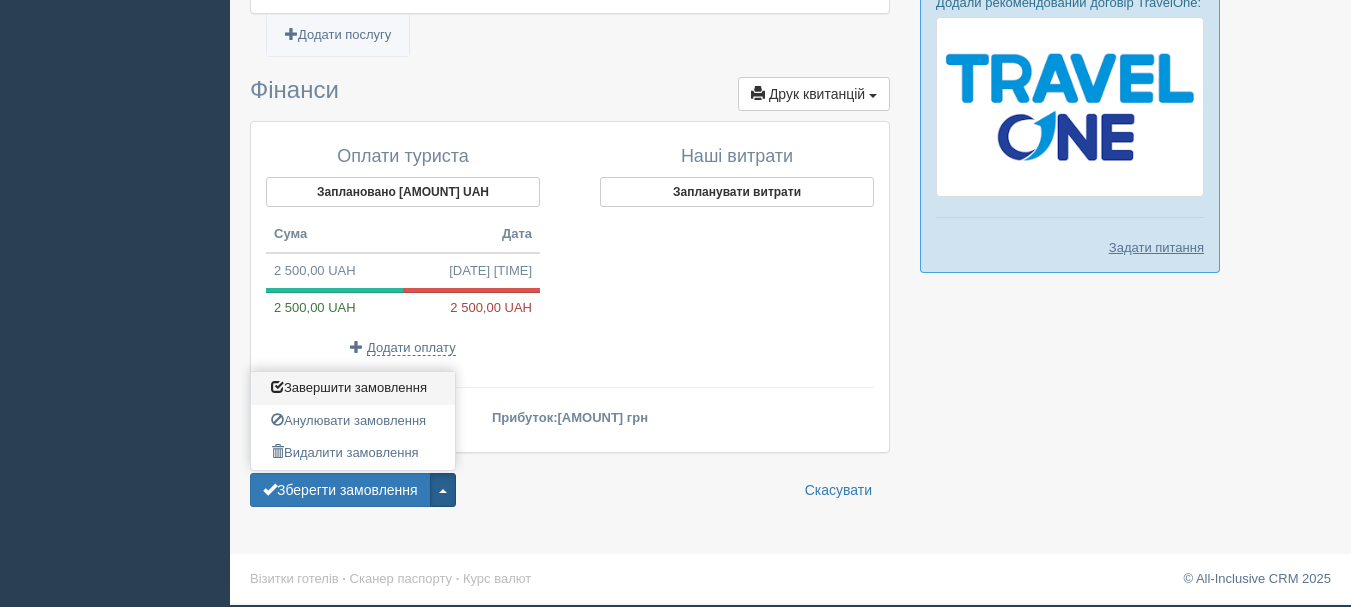 click on "Завершити замовлення
Активувати замовлення" at bounding box center (353, 388) 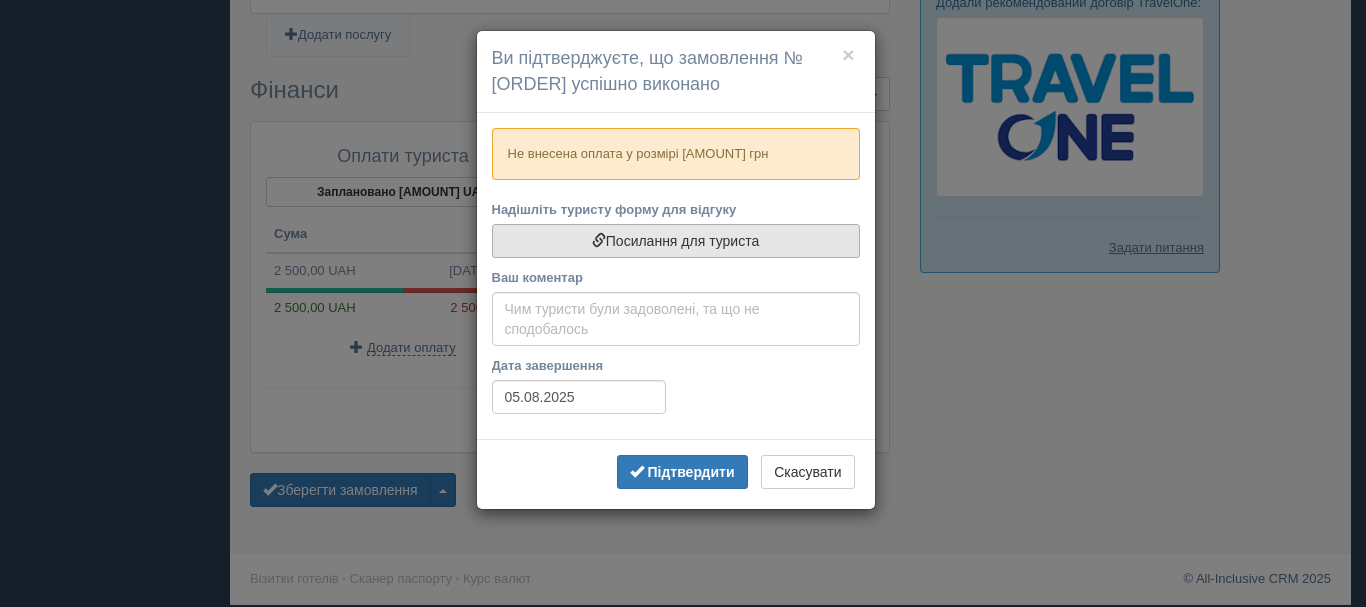 click on "Посилання для туриста" at bounding box center [676, 241] 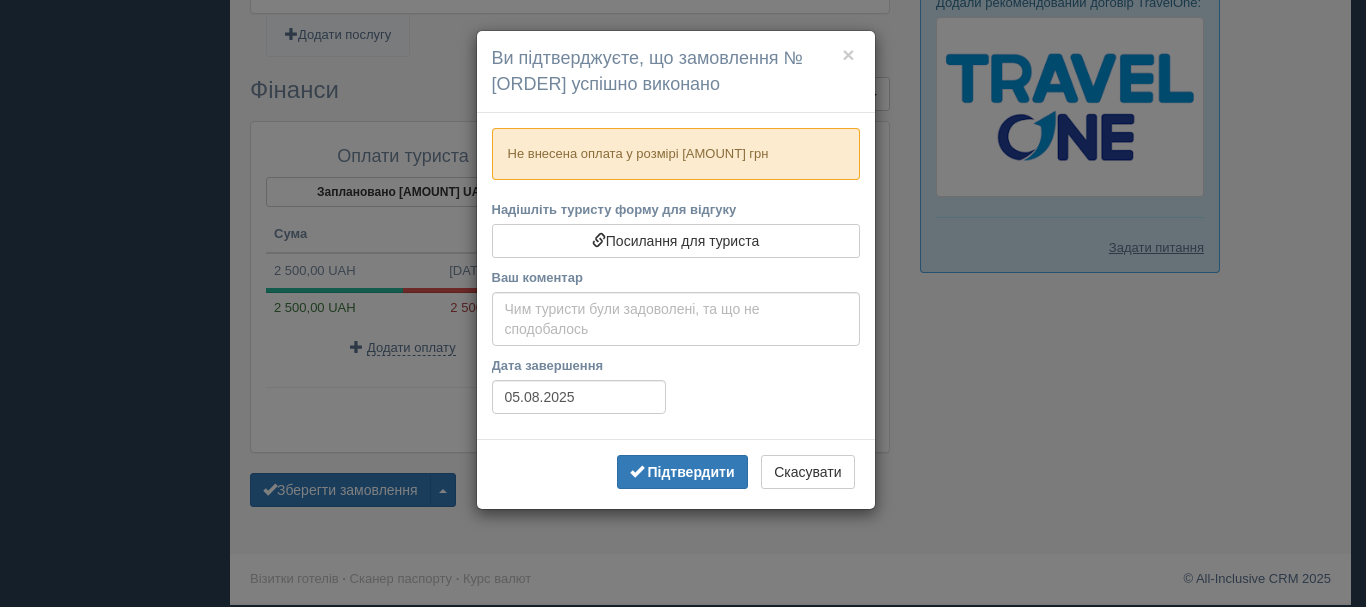 click on "×
Ви підтверджуєте, що замовлення №2025/10 успішно виконано
Не внесена оплата у розмірі 2 500,00 грн
Надішліть туристу форму для відгуку
Посилання для туриста
Ваш коментар
Дата завершення
05.08.2025" at bounding box center (683, 303) 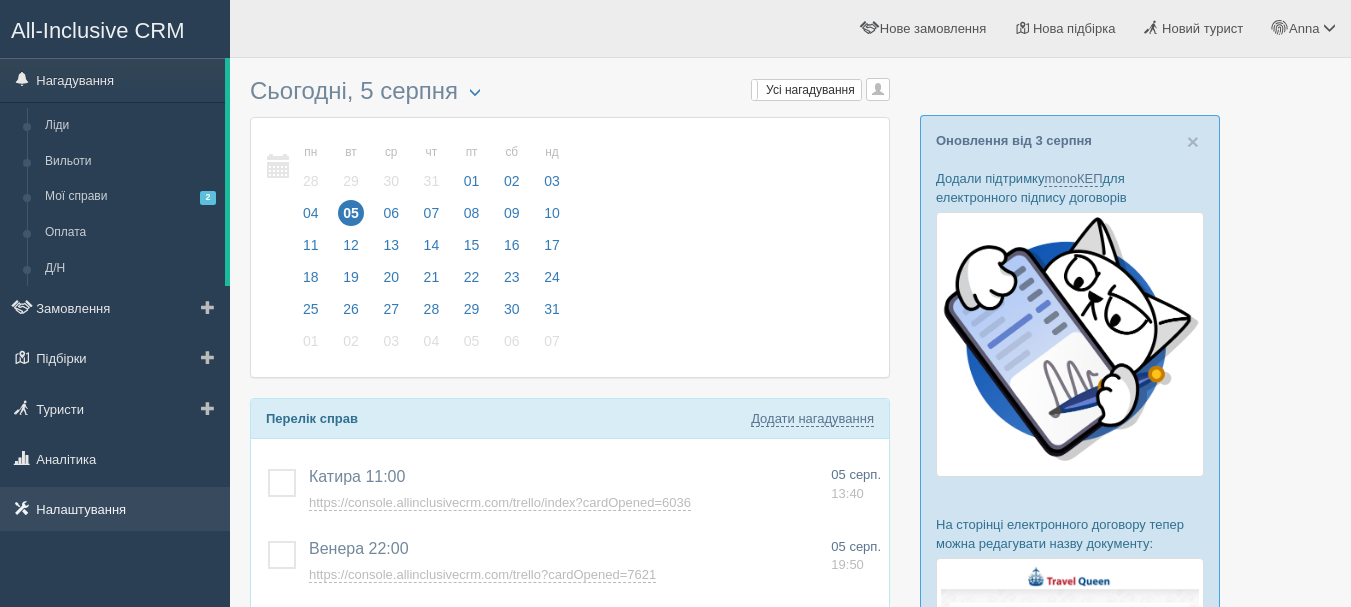 scroll, scrollTop: 0, scrollLeft: 0, axis: both 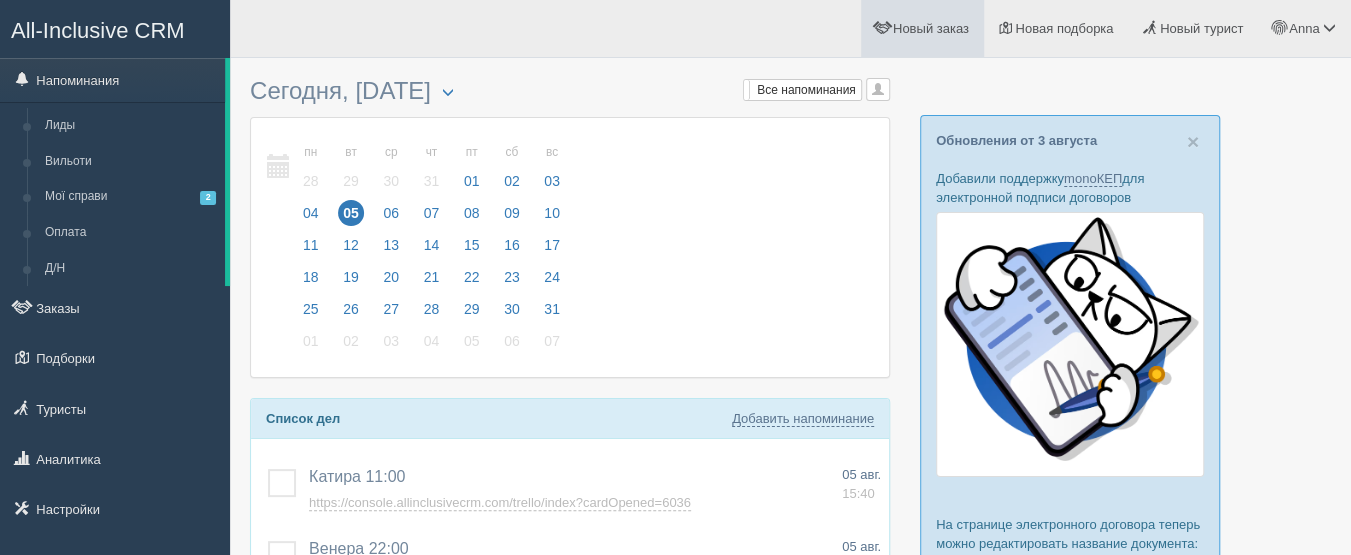 click on "Новый заказ" at bounding box center [922, 28] 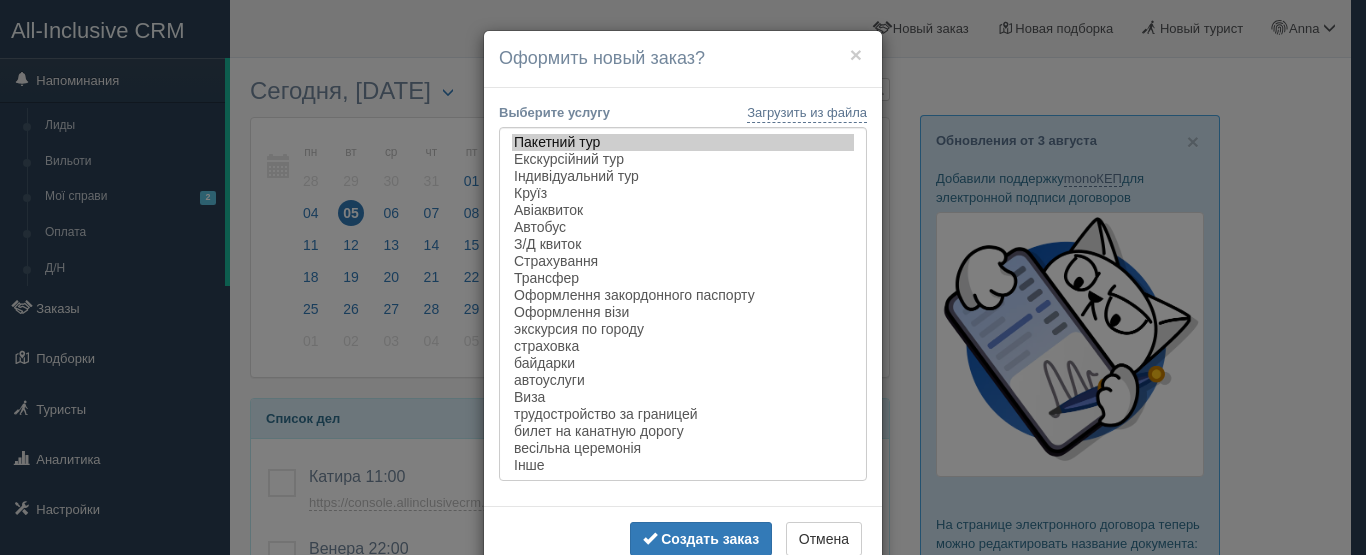 click on "×
Оформить новый заказ?
Загрузить из файла
Выберите услугу
Пакетний тур
Екскурсійний тур
Індивідуальний тур
×" at bounding box center (683, 277) 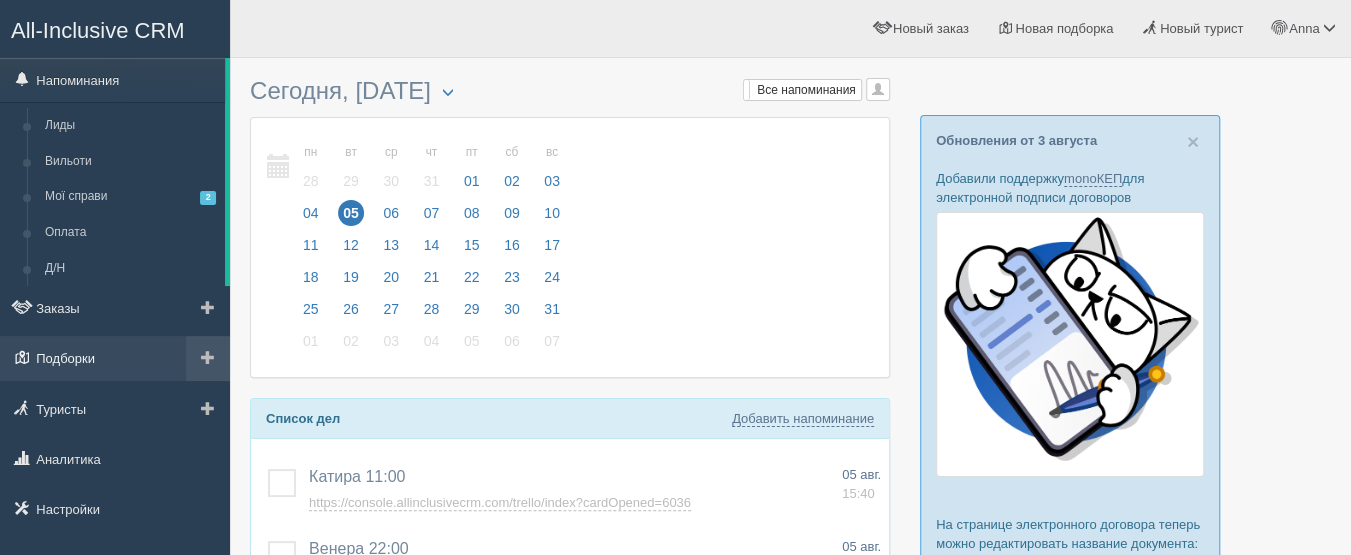 click on "Подборки" at bounding box center [115, 358] 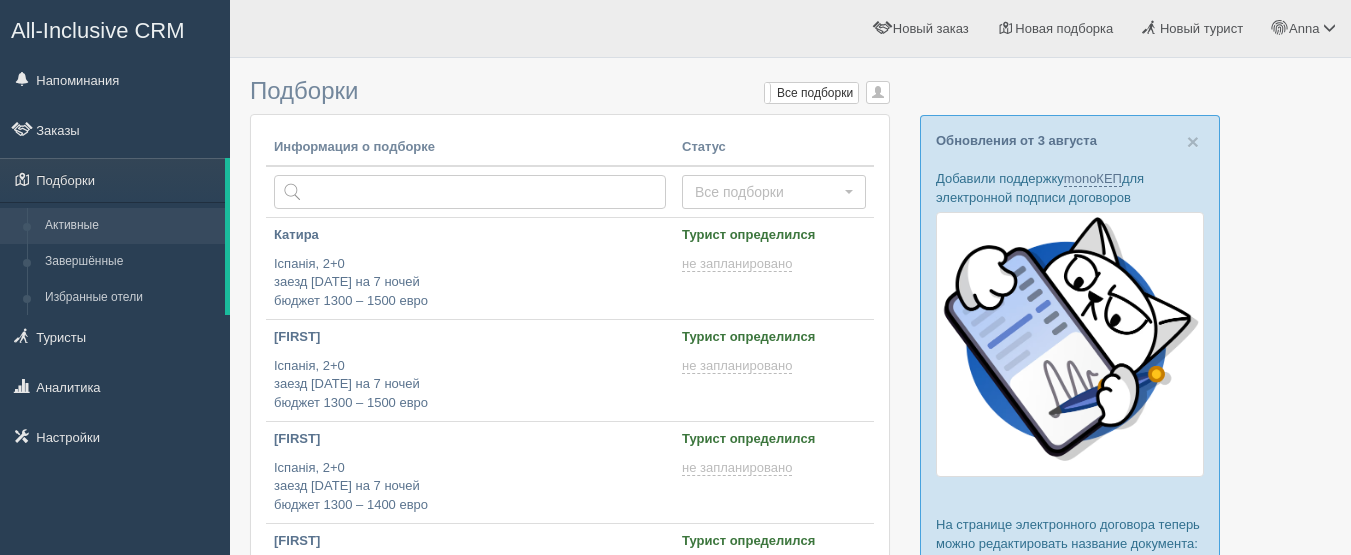 scroll, scrollTop: 0, scrollLeft: 0, axis: both 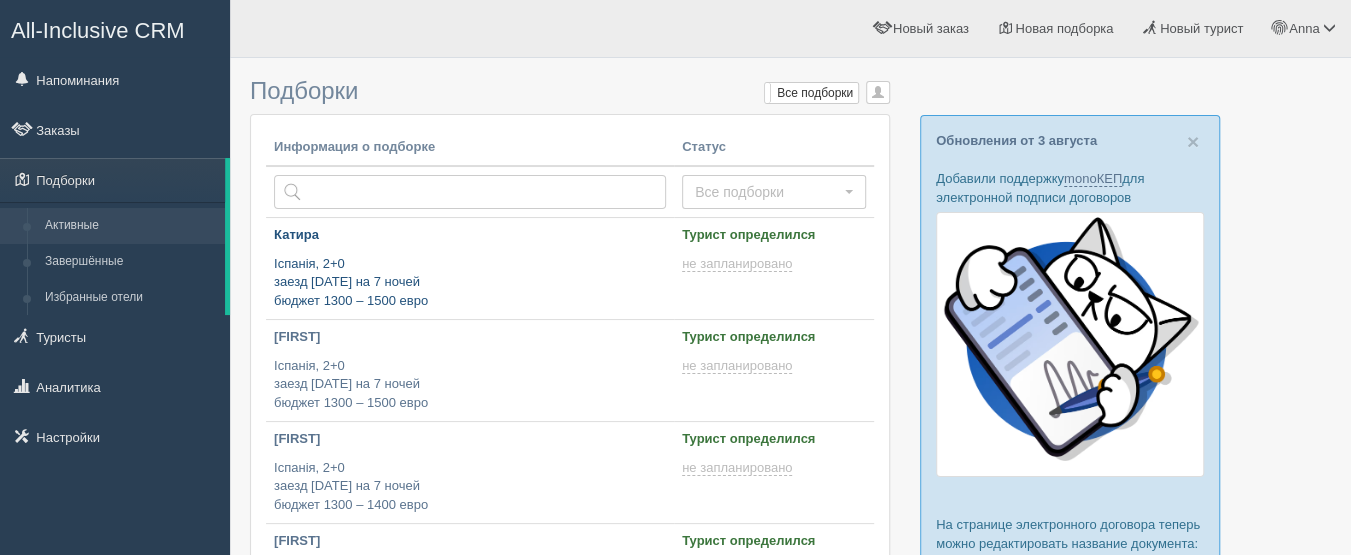 click on "[CITY], 2+0 заезд [DATE] на 7 ночей бюджет 1300 – 1500 евро" at bounding box center [470, 283] 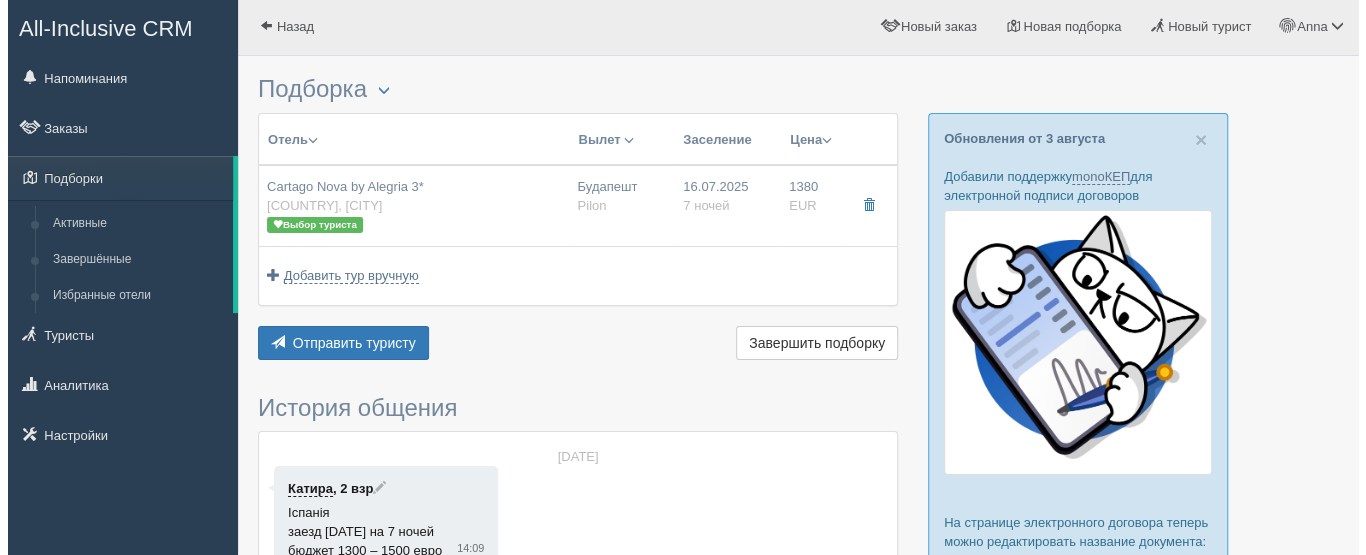 scroll, scrollTop: 0, scrollLeft: 0, axis: both 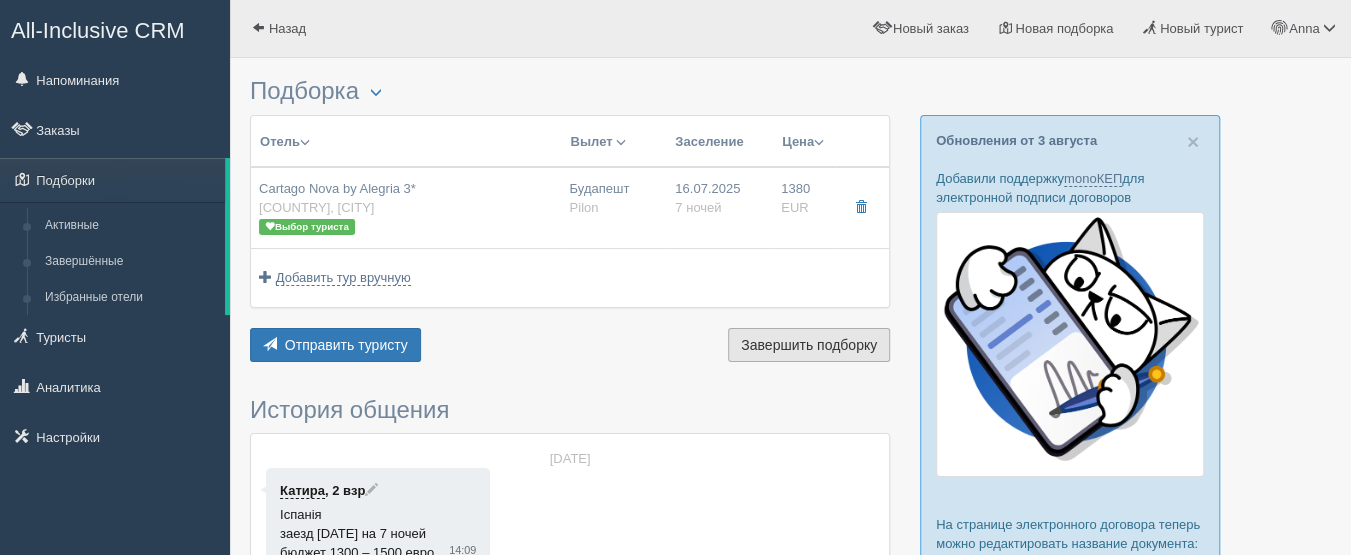 click on "Завершить подборку" at bounding box center (809, 345) 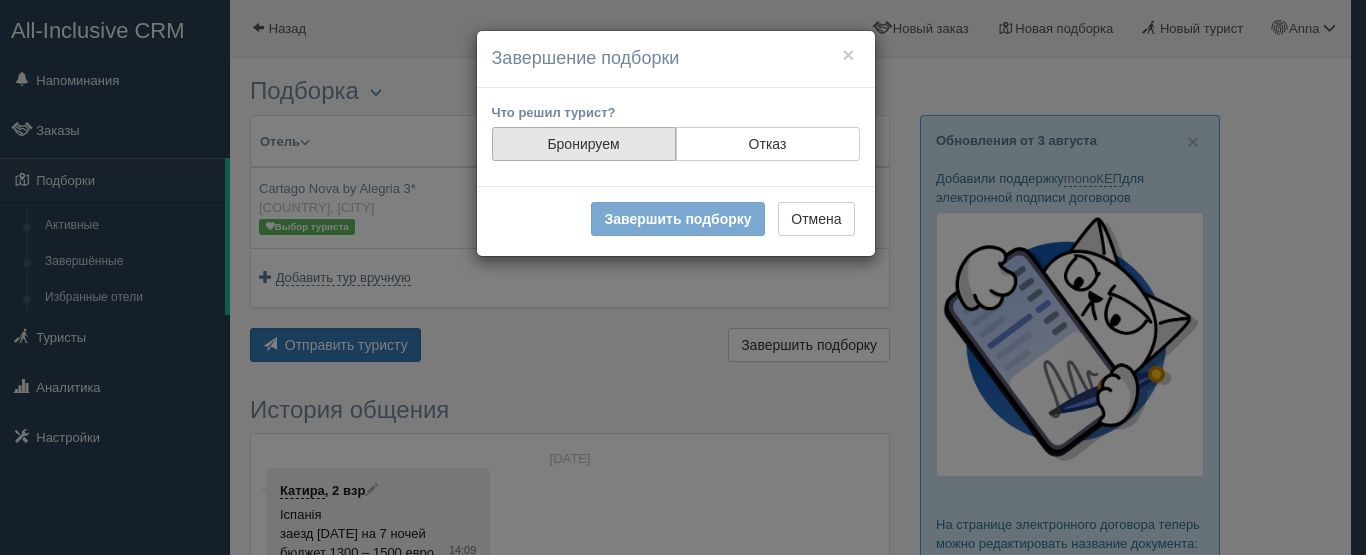 click on "Бронируем" at bounding box center (584, 144) 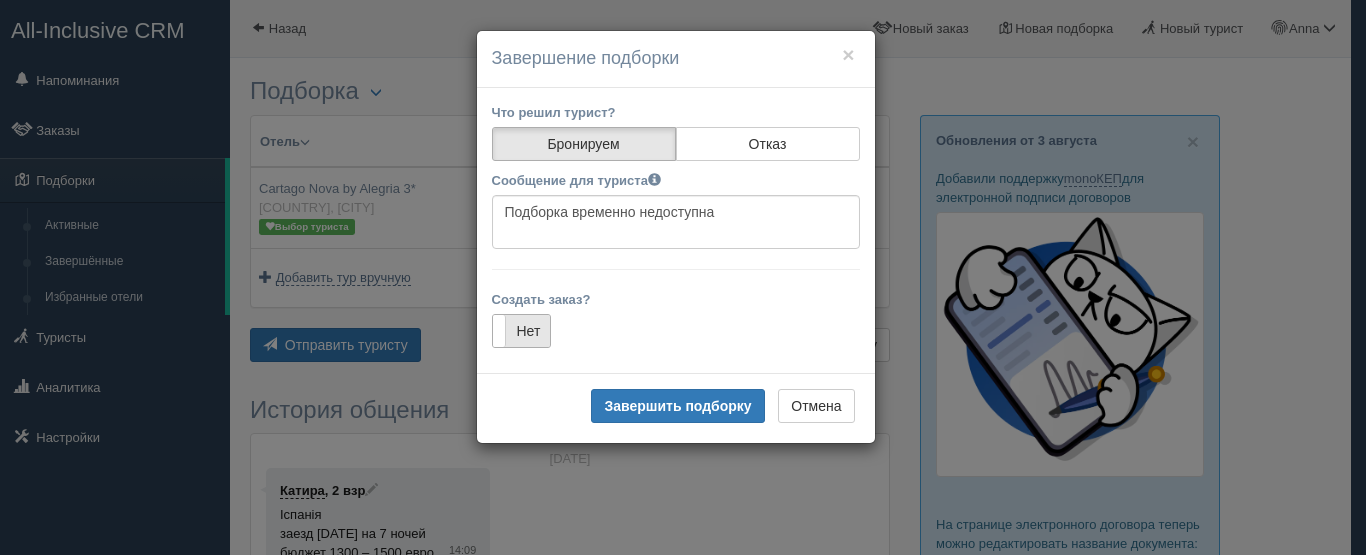 click on "Нет" at bounding box center [521, 331] 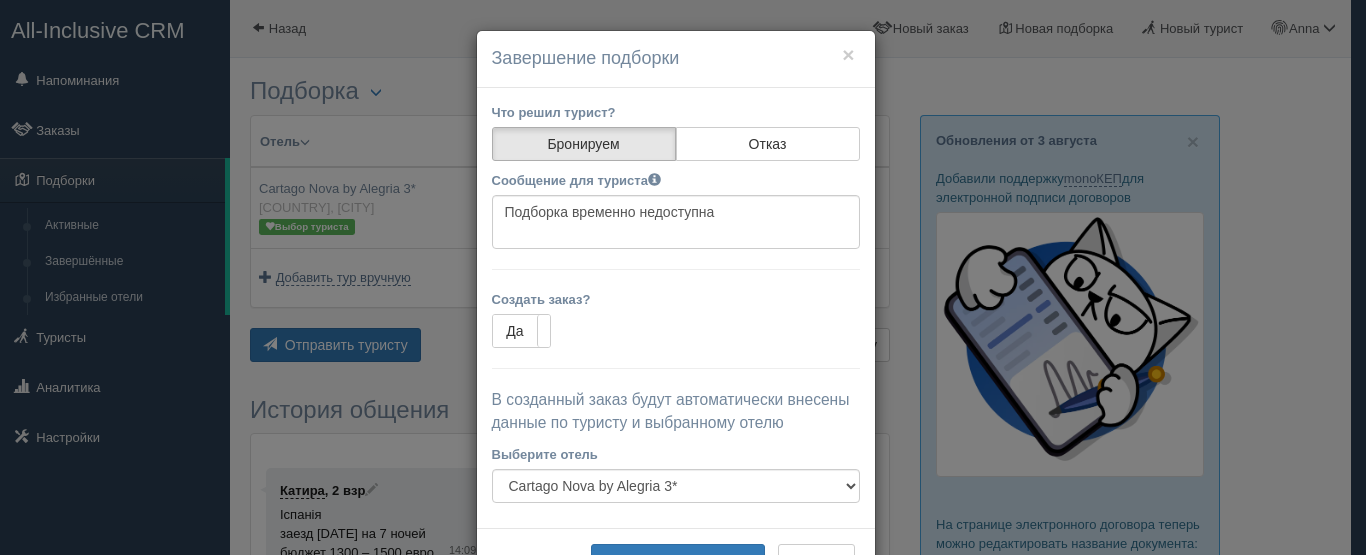 scroll, scrollTop: 70, scrollLeft: 0, axis: vertical 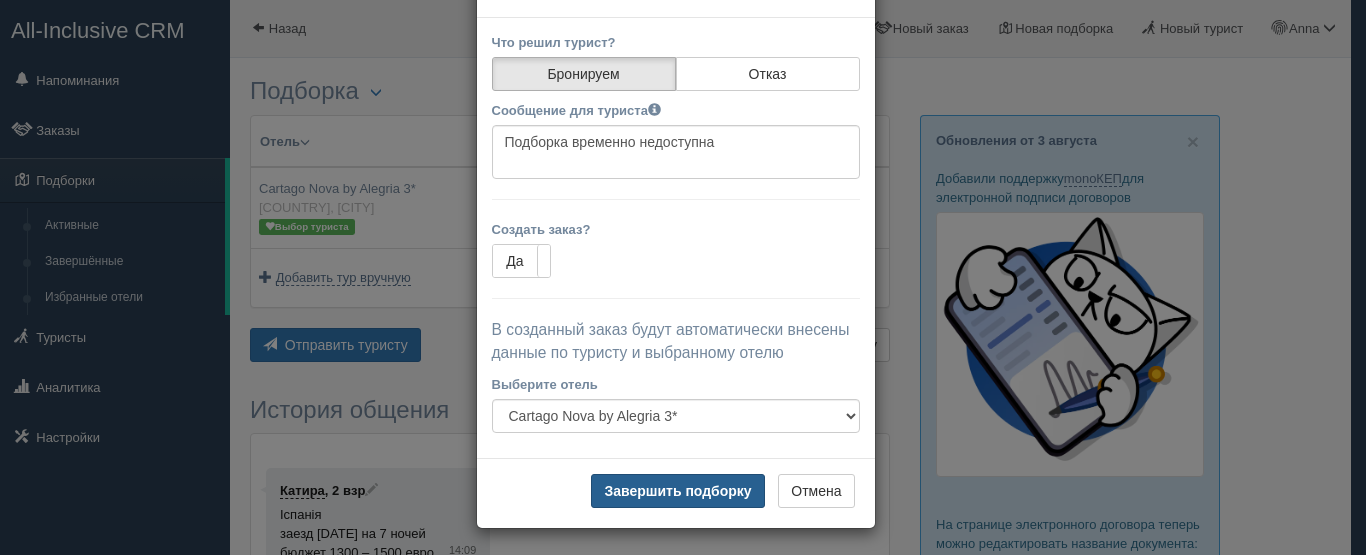 click on "Завершить подборку" at bounding box center (677, 491) 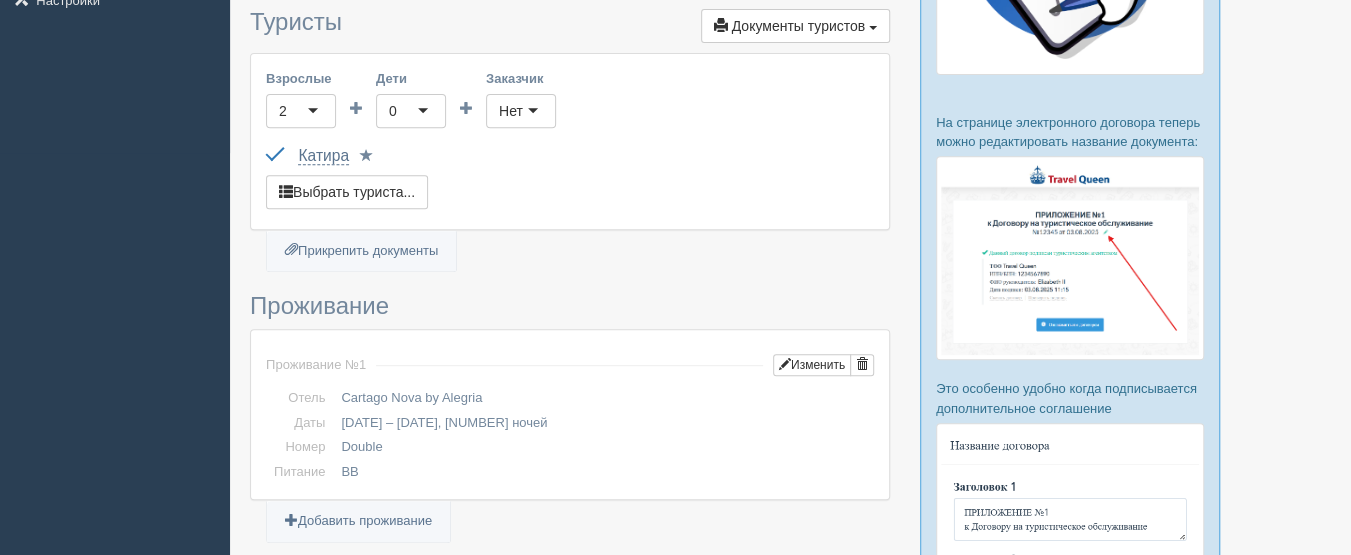 scroll, scrollTop: 300, scrollLeft: 0, axis: vertical 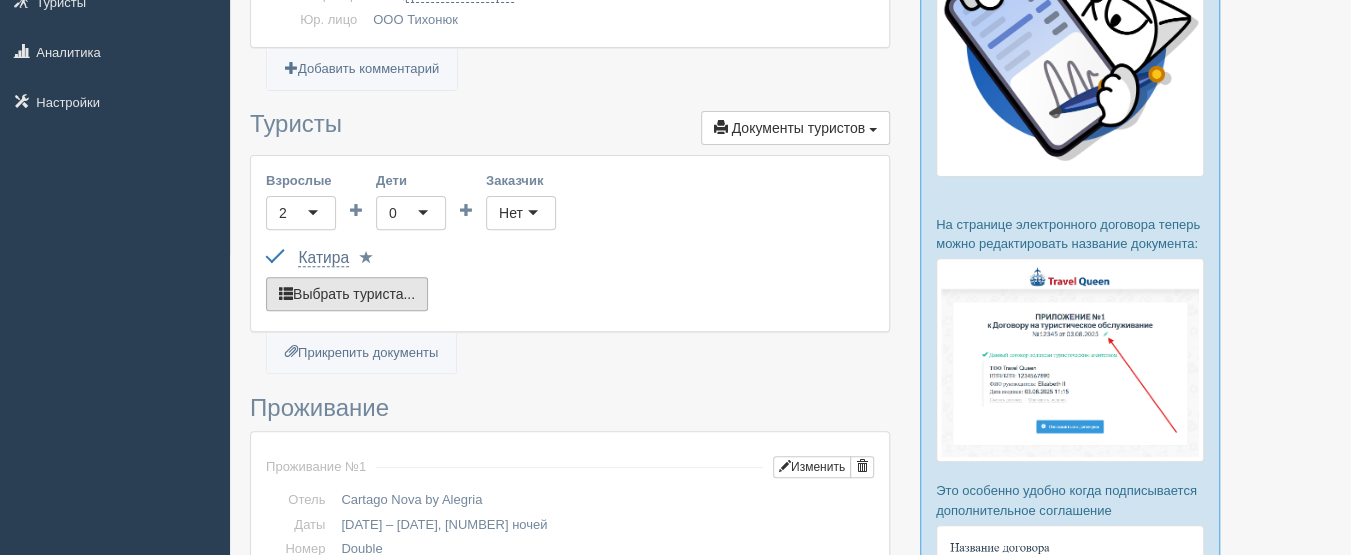 click on "Выбрать туриста..." at bounding box center (347, 294) 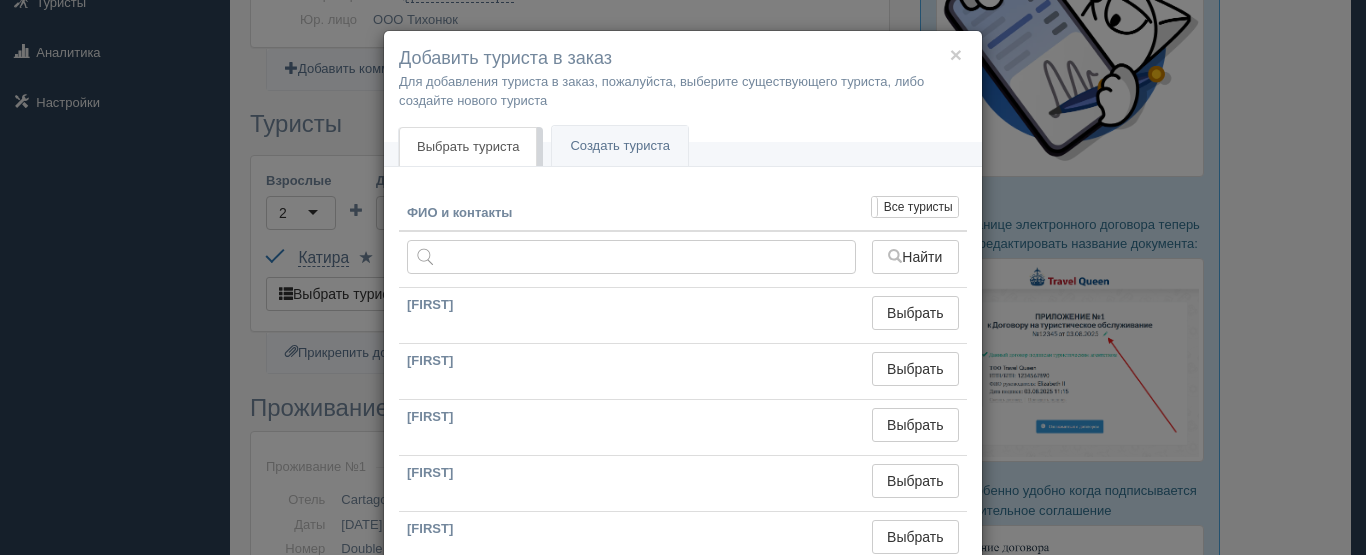 click on "×
Добавить туриста в заказ
Для добавления туриста в заказ, пожалуйста, выберите существующего туриста, либо создайте нового туриста
Выбрать туриста
Создать туриста
Мои туристы Все туристы
ФИО и контакты" at bounding box center [683, 277] 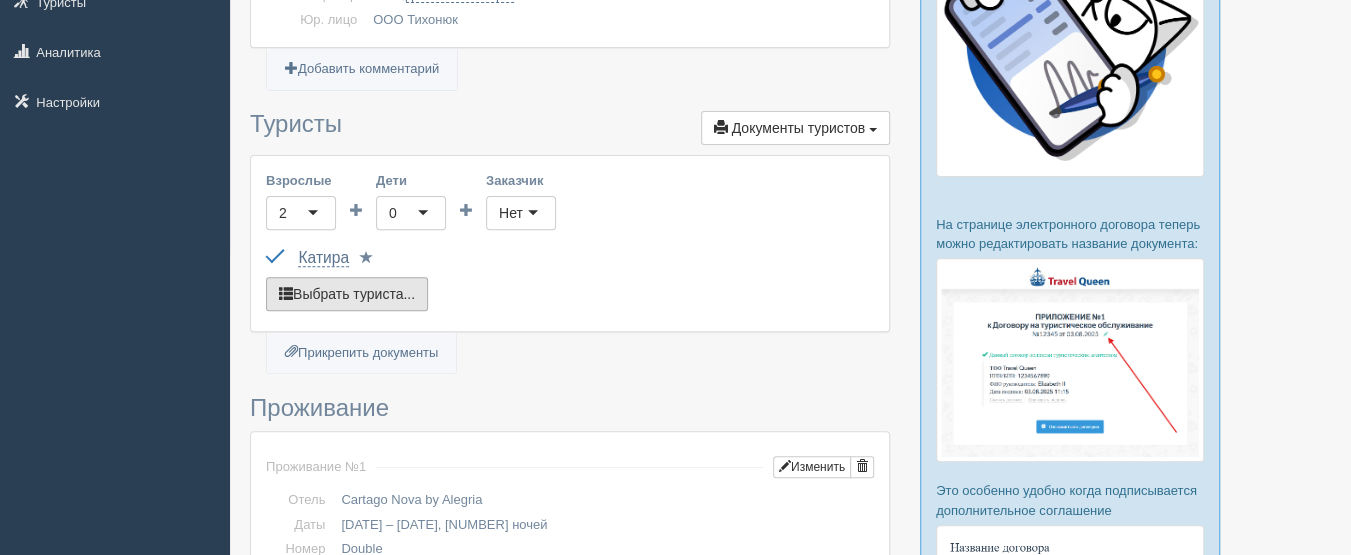 click on "Выбрать туриста..." at bounding box center [347, 294] 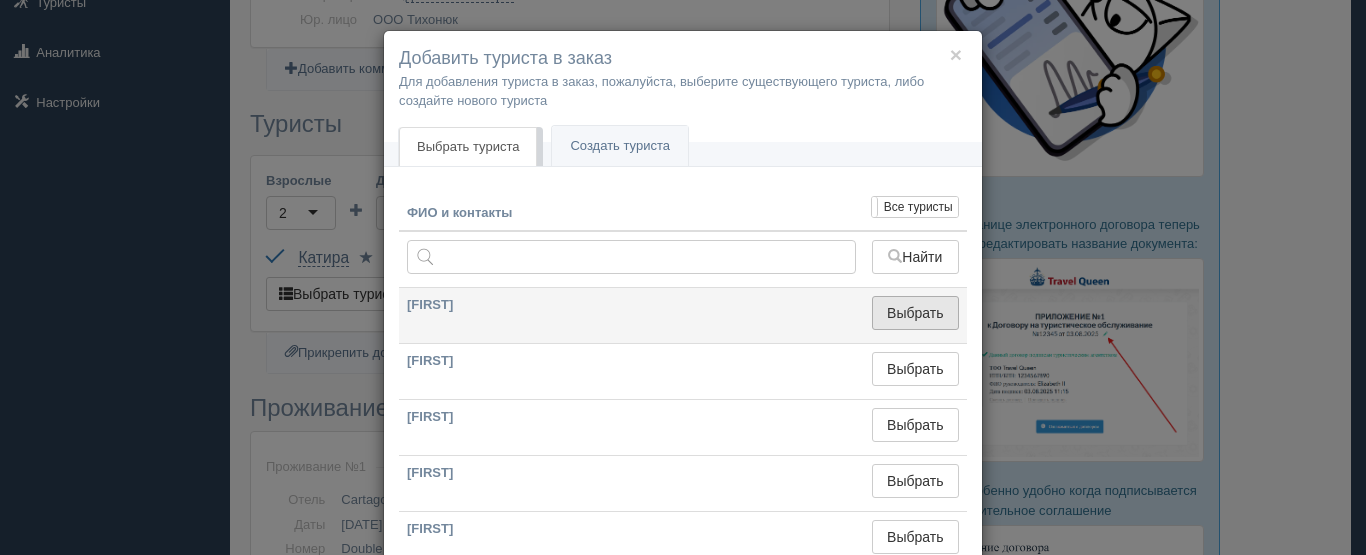 click on "Выбрать" at bounding box center [915, 313] 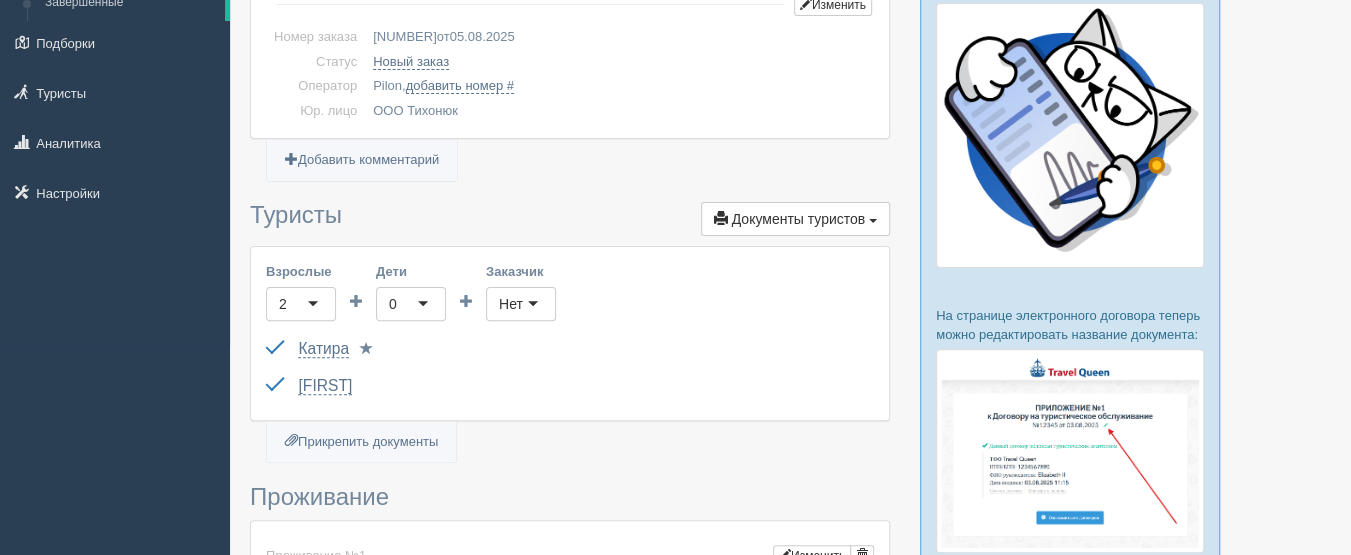 scroll, scrollTop: 0, scrollLeft: 0, axis: both 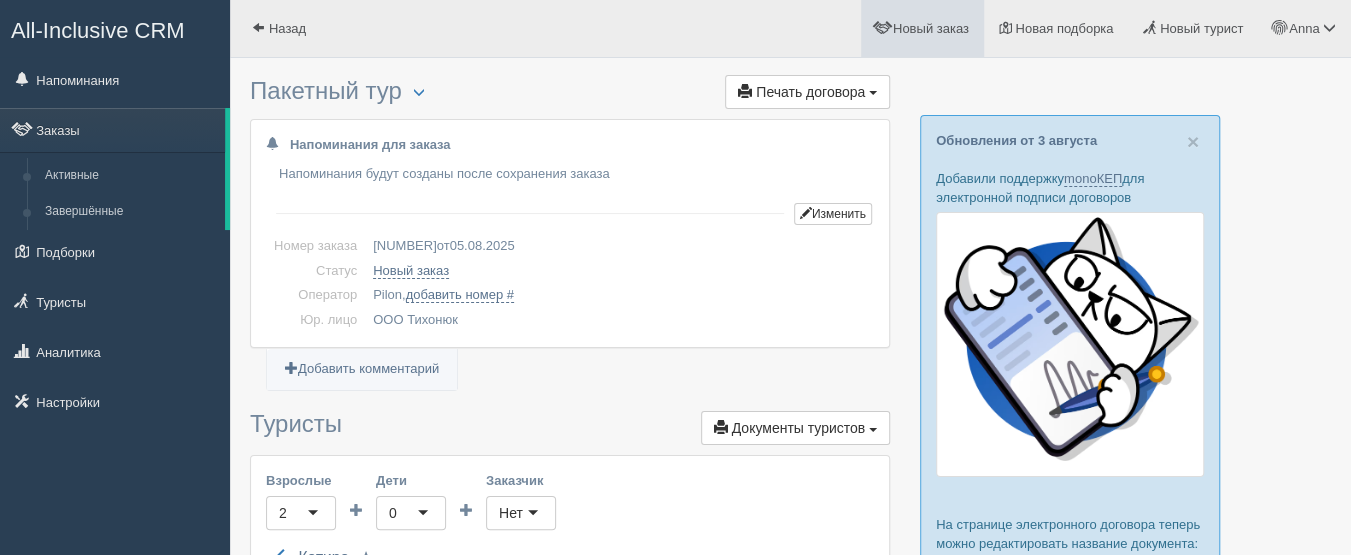 click on "Новый заказ" at bounding box center [922, 28] 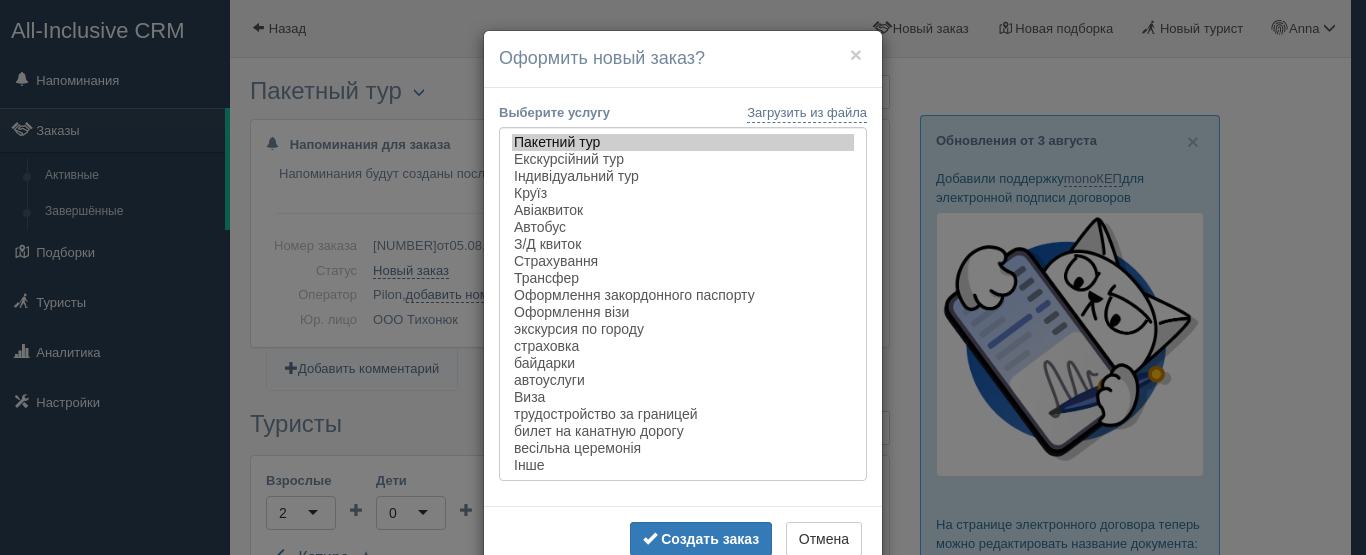 click on "×
Оформить новый заказ?
Загрузить из файла
Выберите услугу
Пакетний тур
Екскурсійний тур
Індивідуальний тур
×" at bounding box center (683, 277) 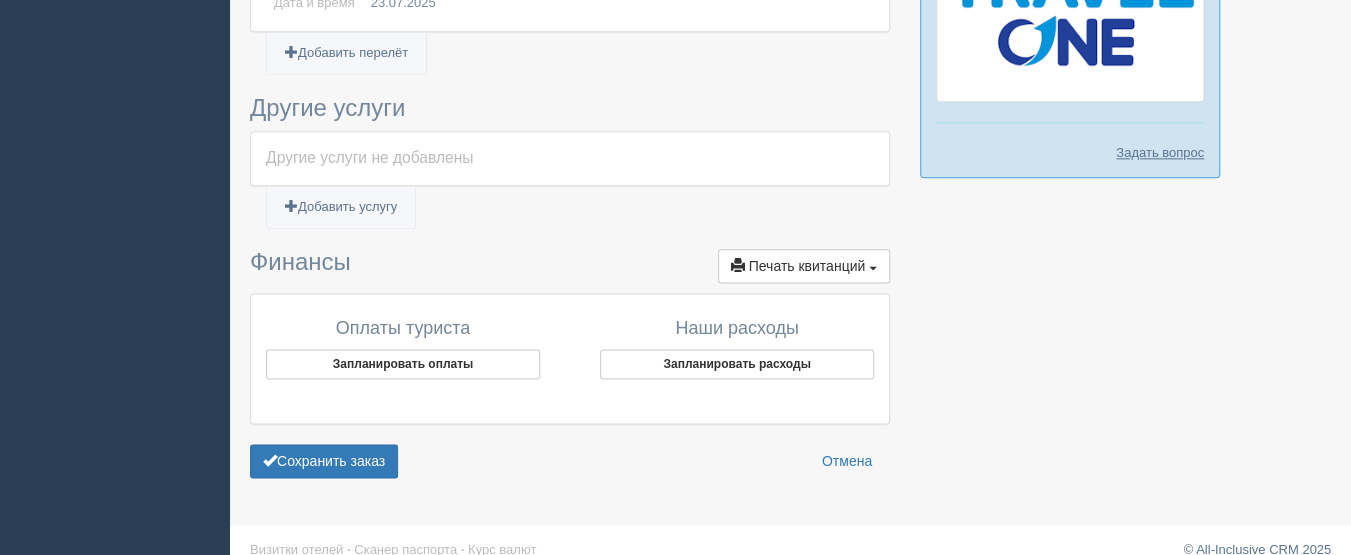 scroll, scrollTop: 1272, scrollLeft: 0, axis: vertical 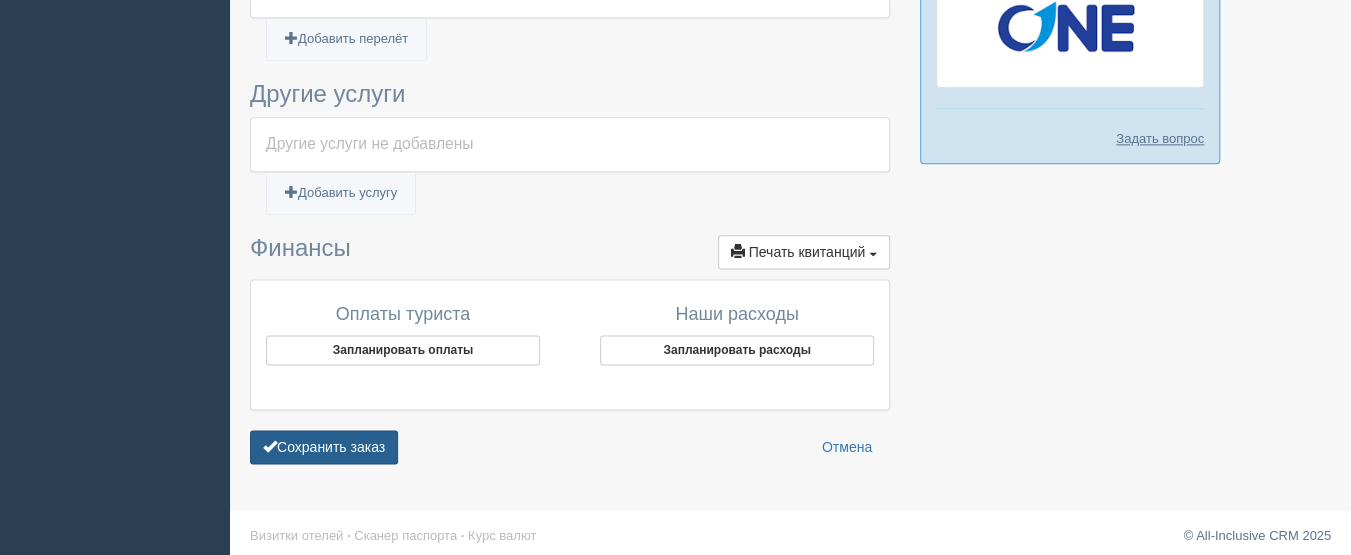 click on "Сохранить заказ" at bounding box center [324, 447] 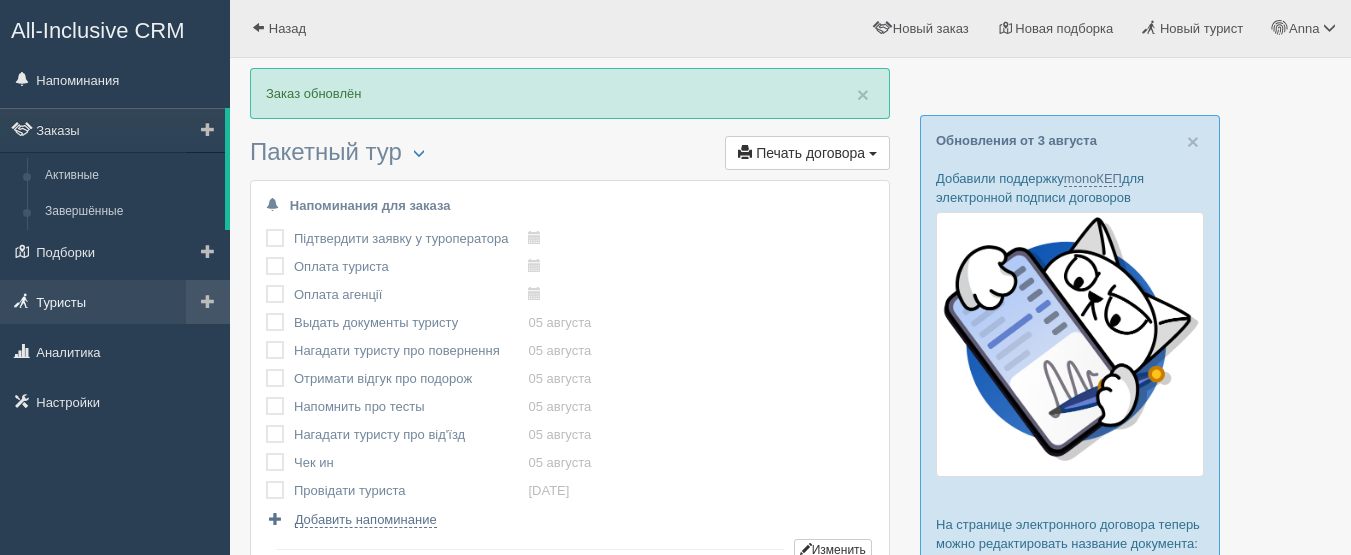 click on "Туристы" at bounding box center (115, 302) 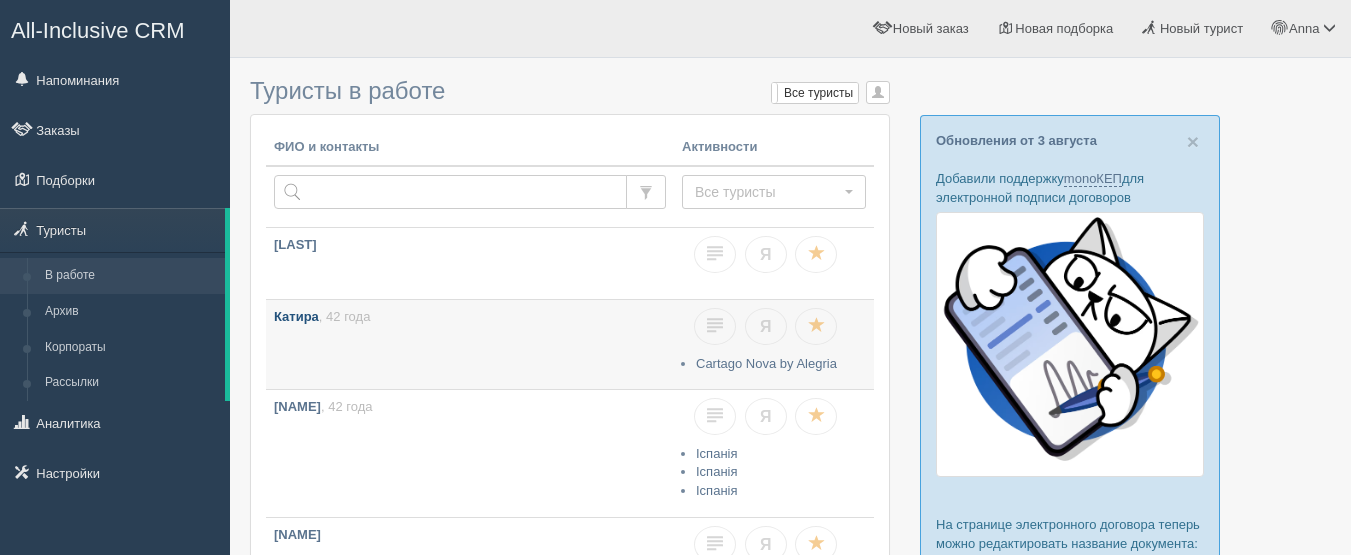 scroll, scrollTop: 0, scrollLeft: 0, axis: both 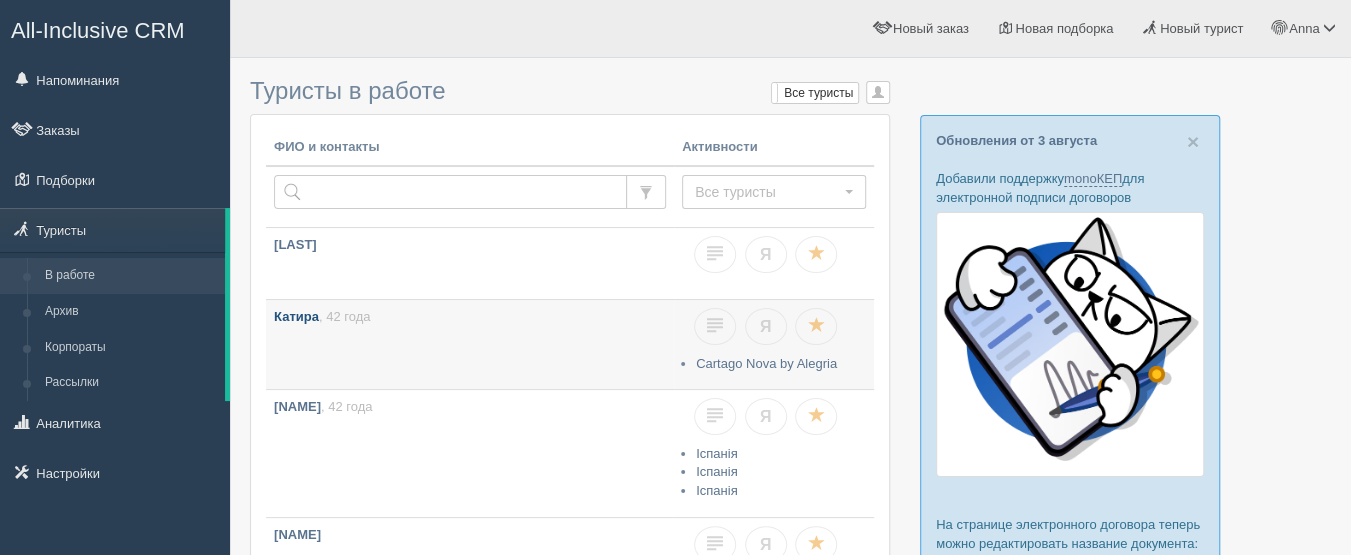 click on "[NAME] ,
[AGE]" at bounding box center (470, 344) 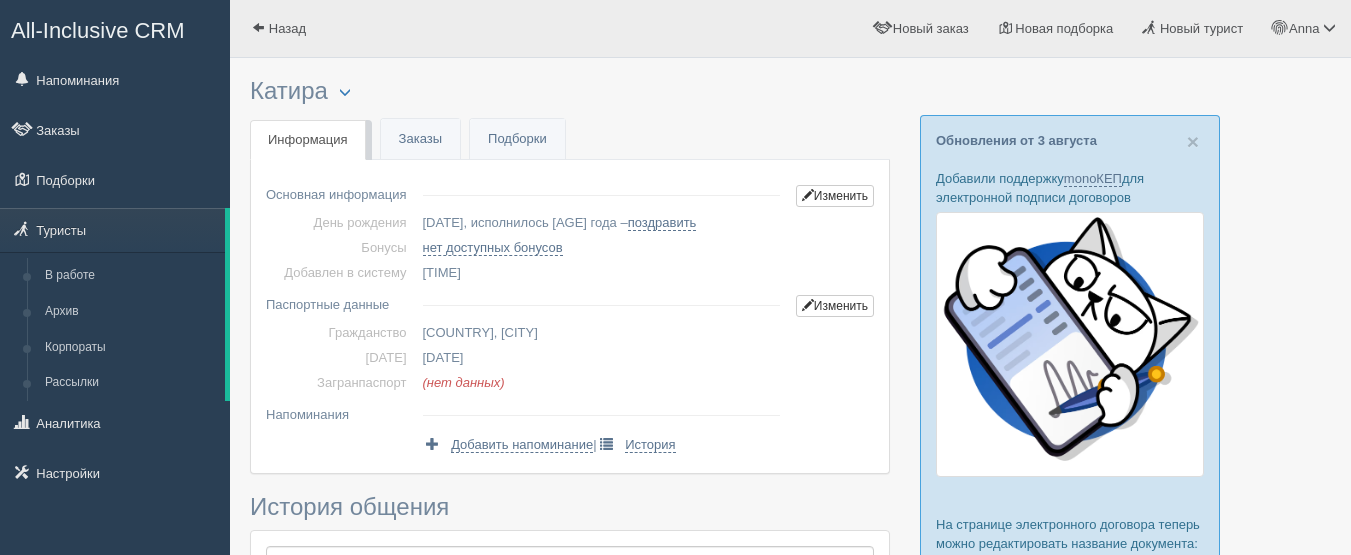 scroll, scrollTop: 0, scrollLeft: 0, axis: both 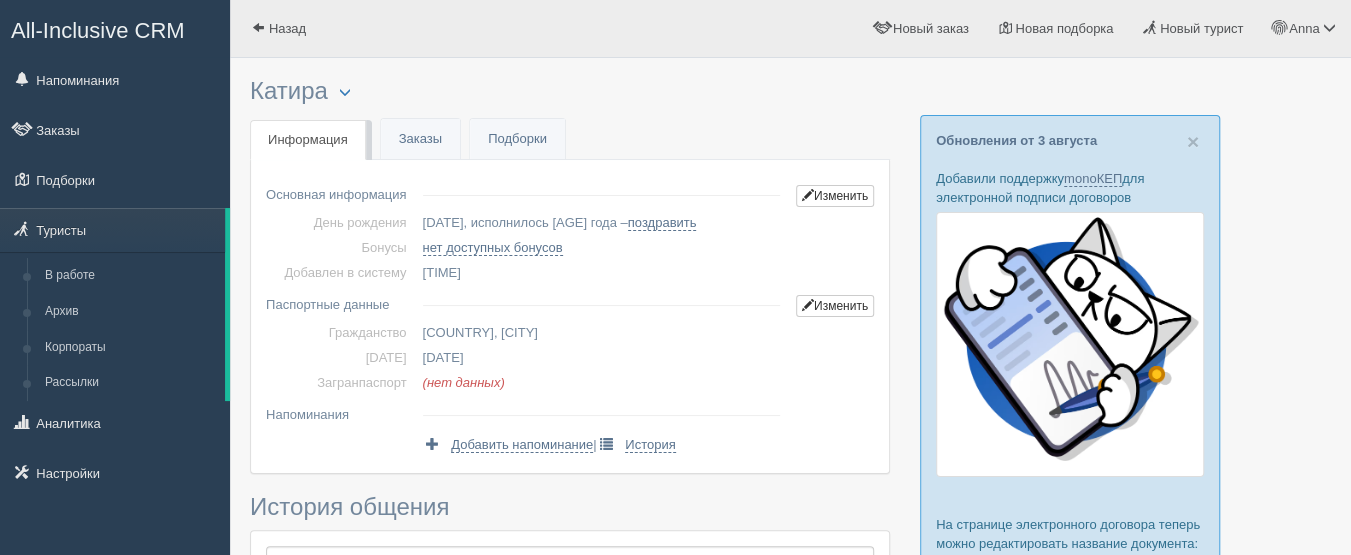 click on "All-Inclusive CRM" at bounding box center [98, 30] 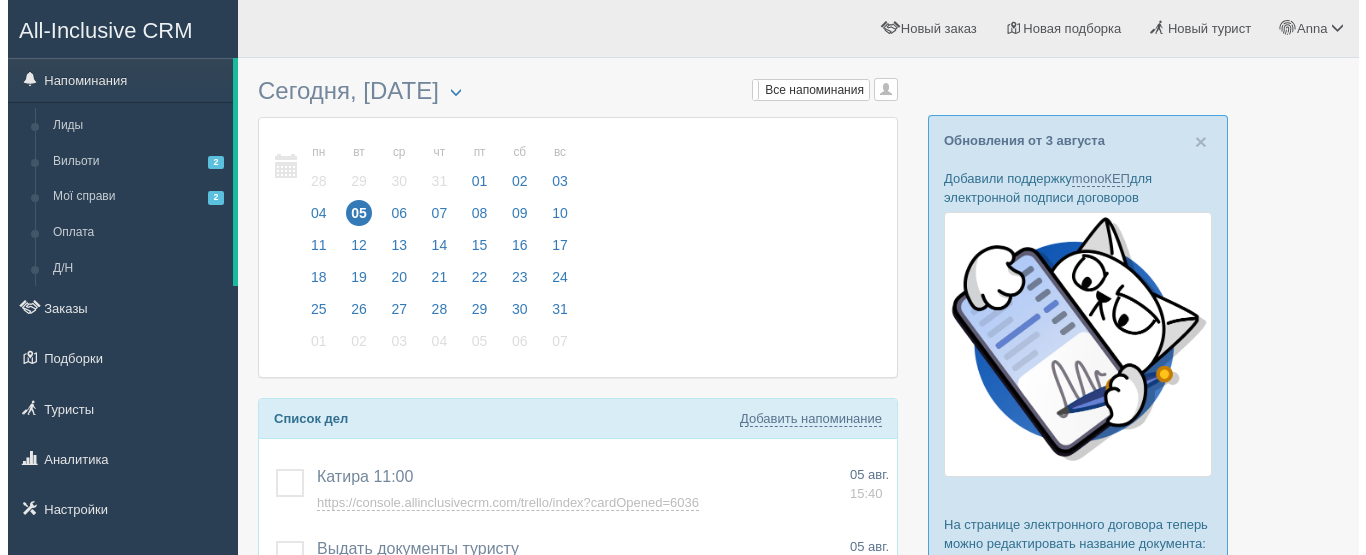 scroll, scrollTop: 0, scrollLeft: 0, axis: both 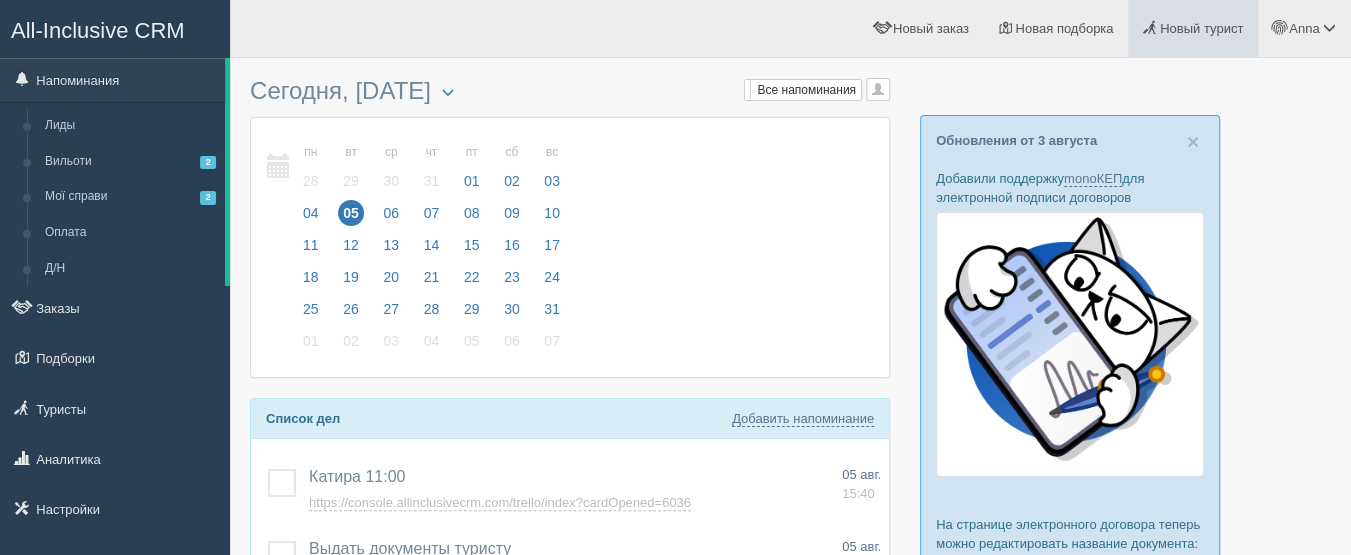 click on "Новый турист" at bounding box center [1201, 28] 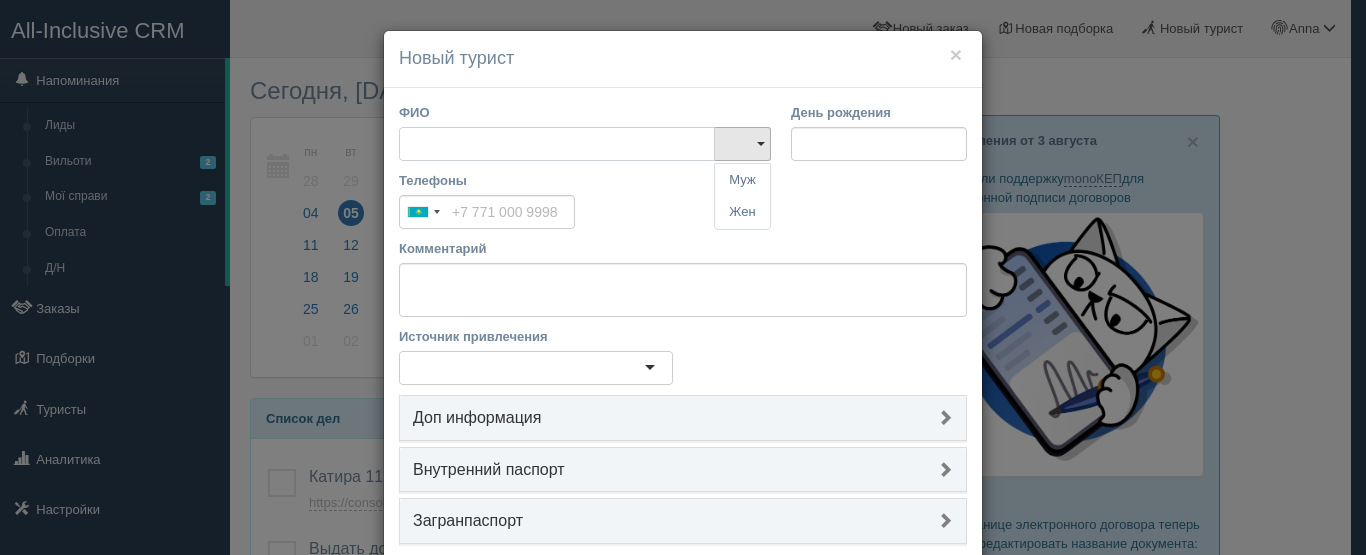 click on "ФИО" at bounding box center (557, 144) 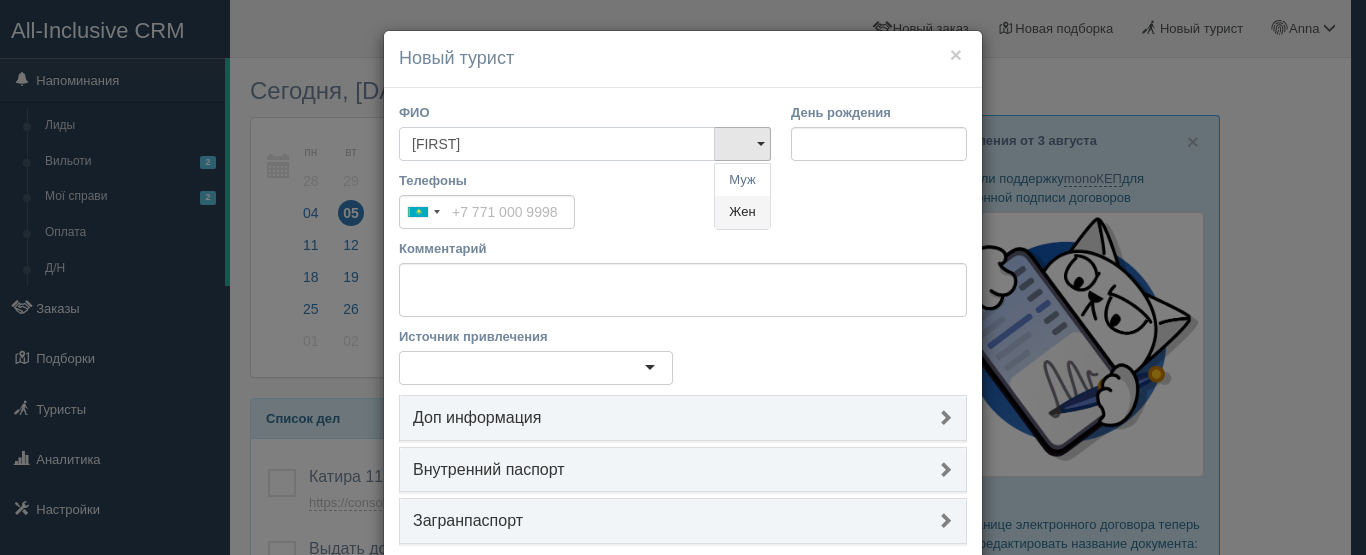 type on "[FIRST]" 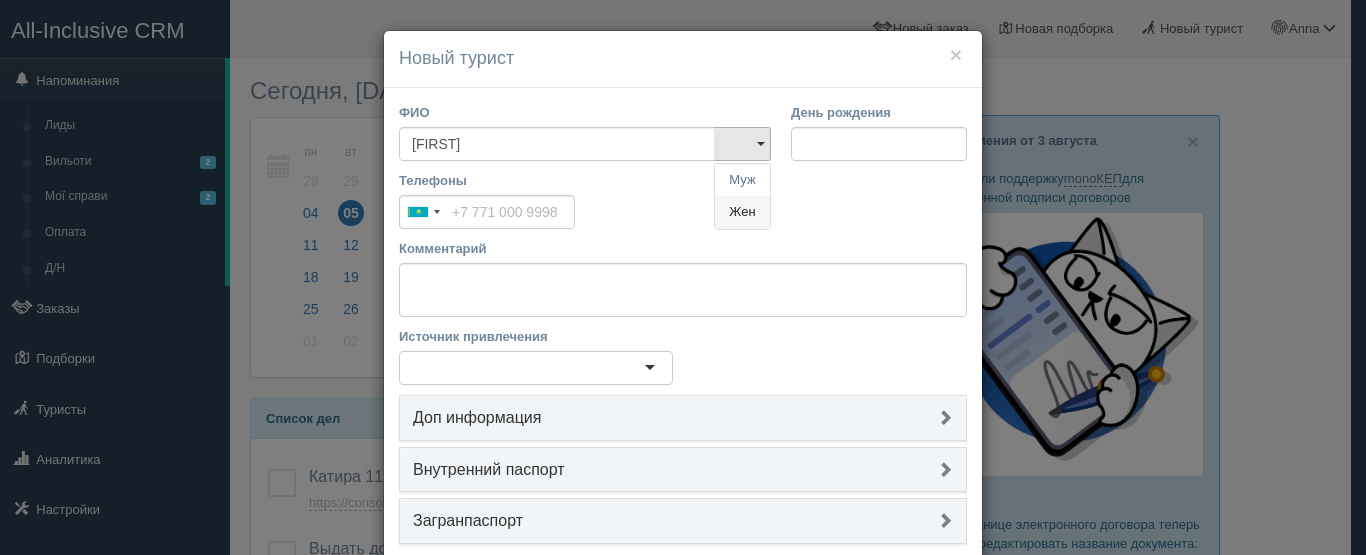 click on "Жен" at bounding box center (742, 212) 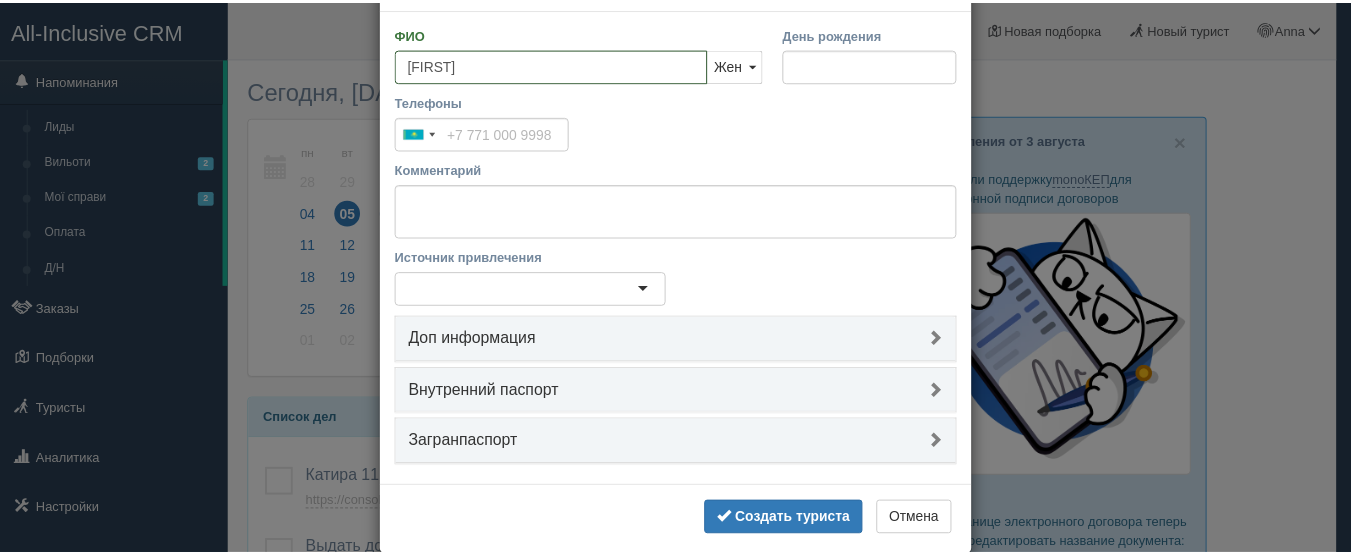 scroll, scrollTop: 104, scrollLeft: 0, axis: vertical 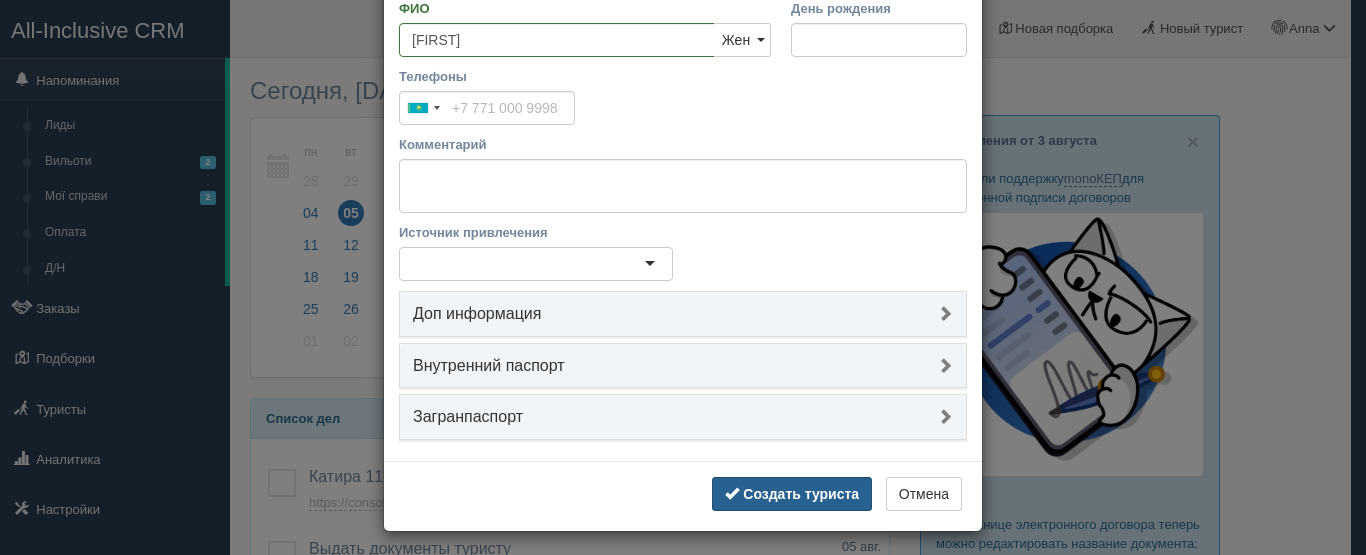 click on "Создать туриста" at bounding box center (792, 494) 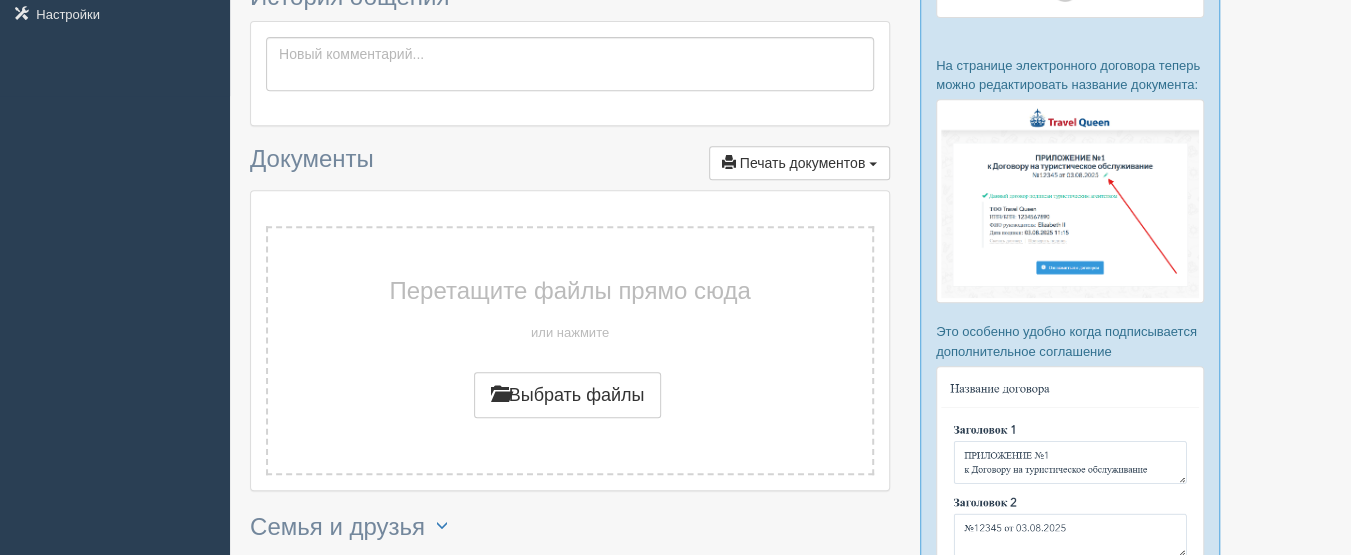 scroll, scrollTop: 500, scrollLeft: 0, axis: vertical 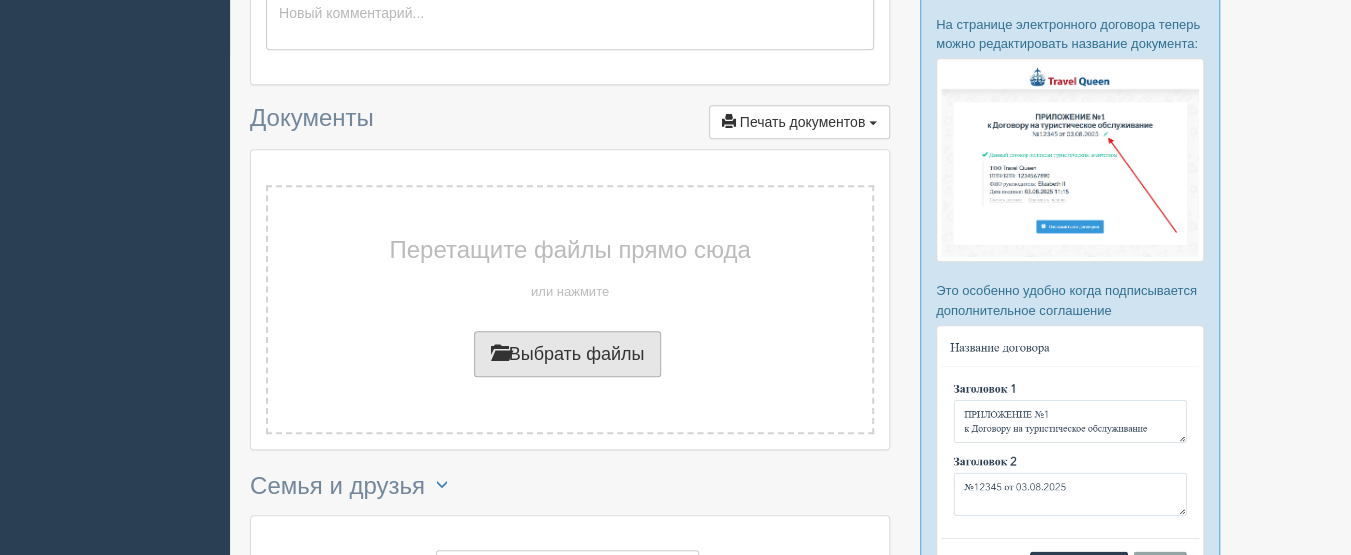 click on "Выбрать файлы" at bounding box center [568, 354] 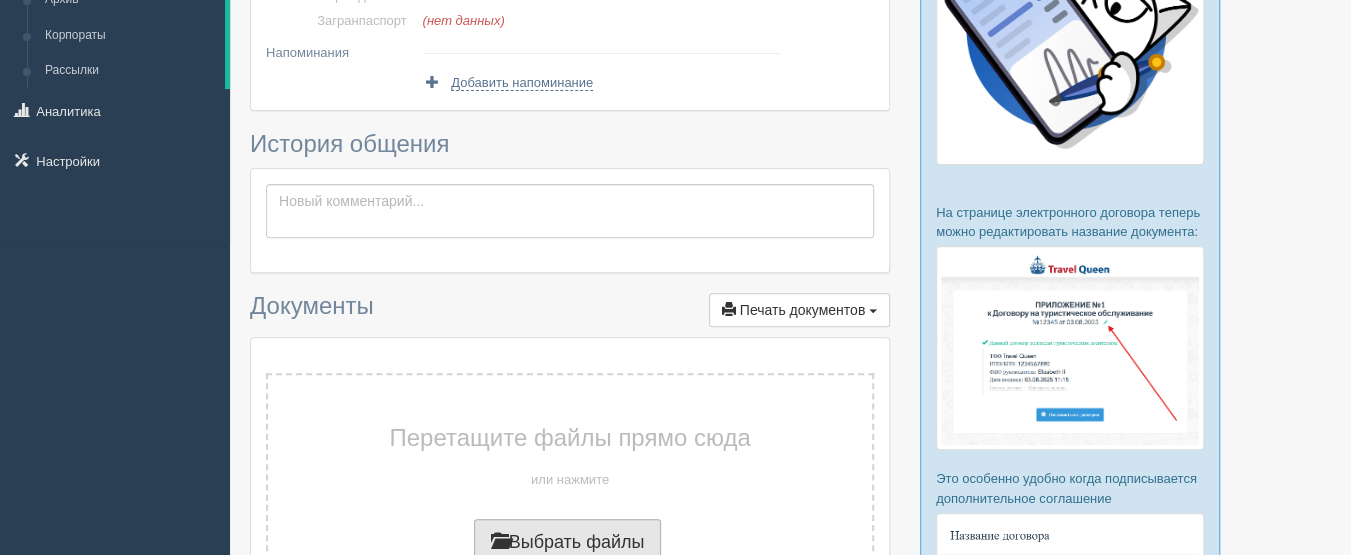 scroll, scrollTop: 600, scrollLeft: 0, axis: vertical 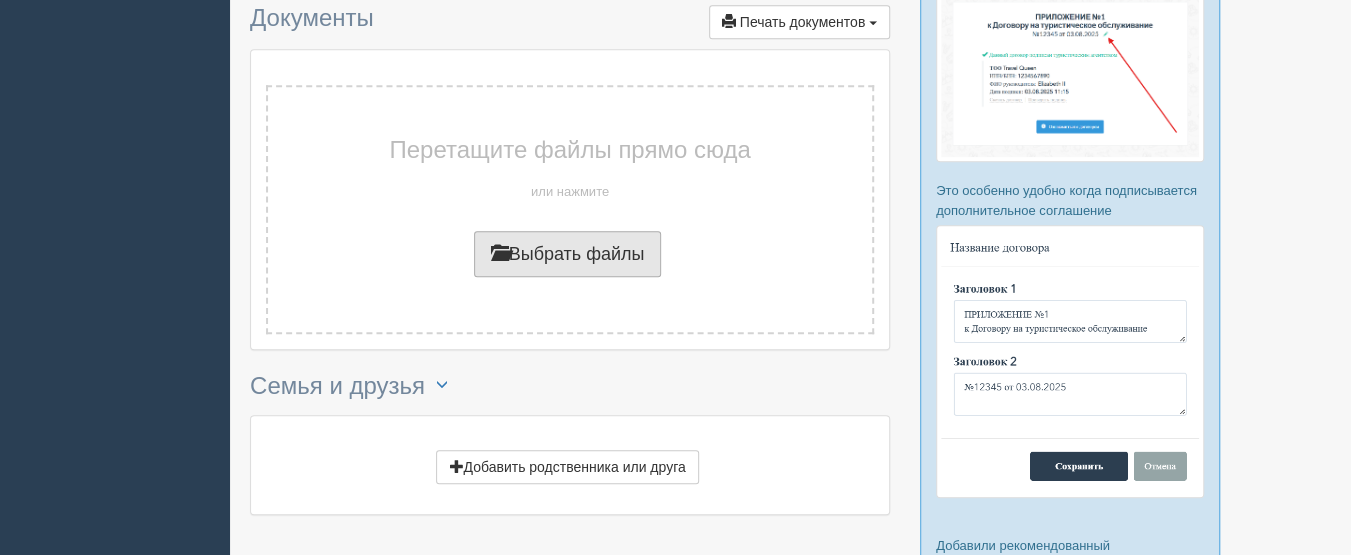 click on "Выбрать файлы" at bounding box center [568, 254] 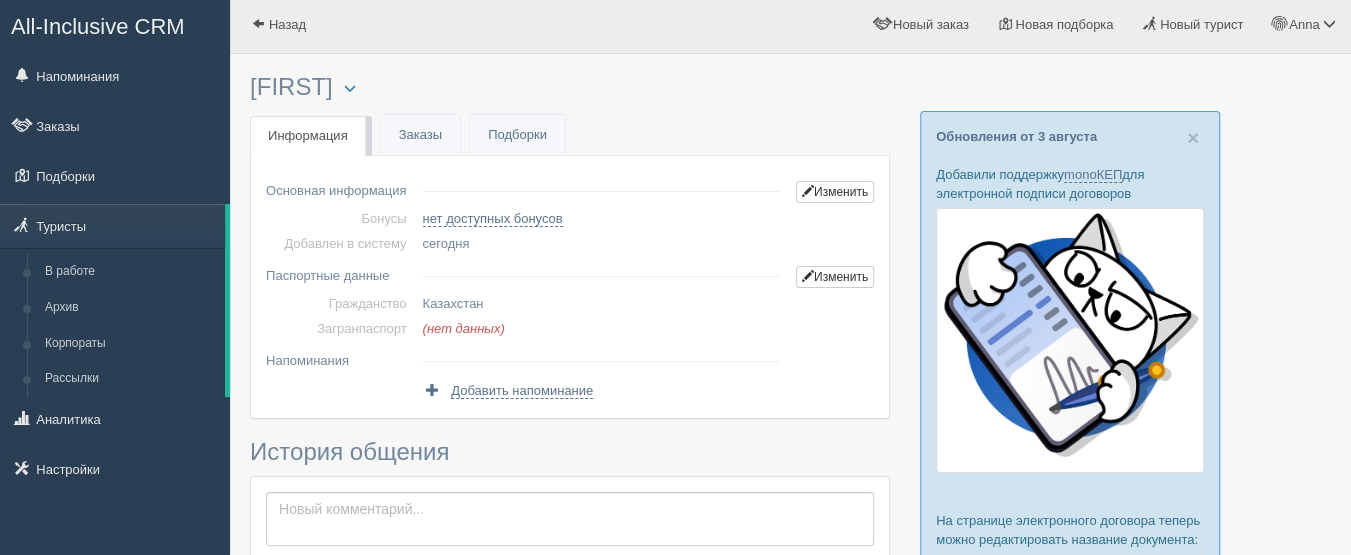 scroll, scrollTop: 0, scrollLeft: 0, axis: both 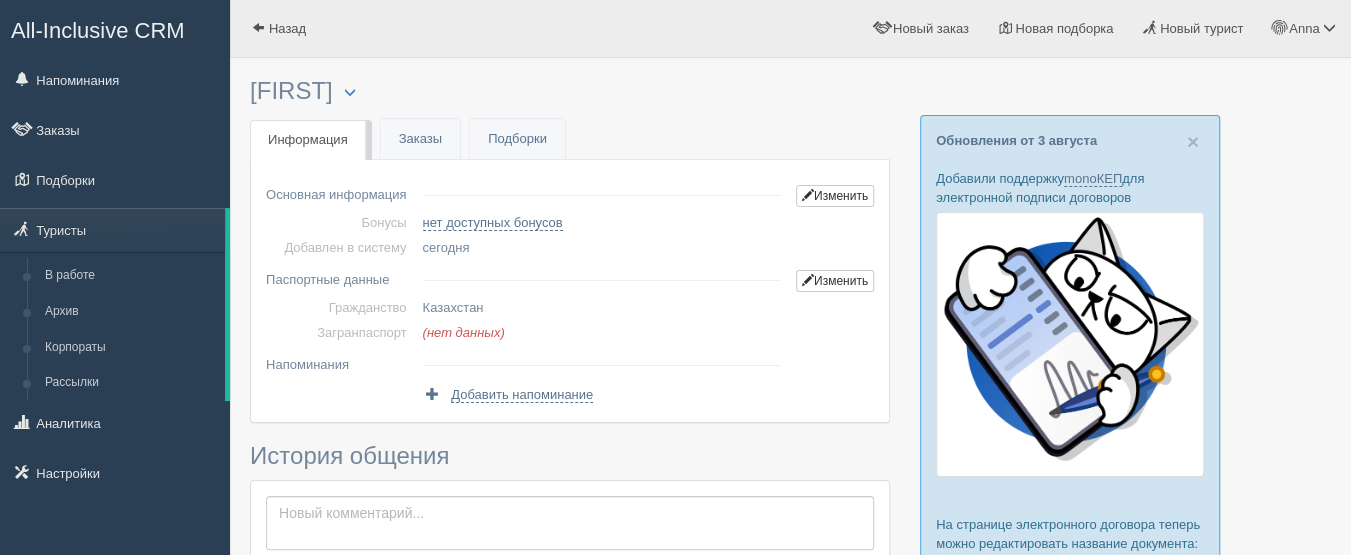 click on "All-Inclusive CRM" at bounding box center [98, 30] 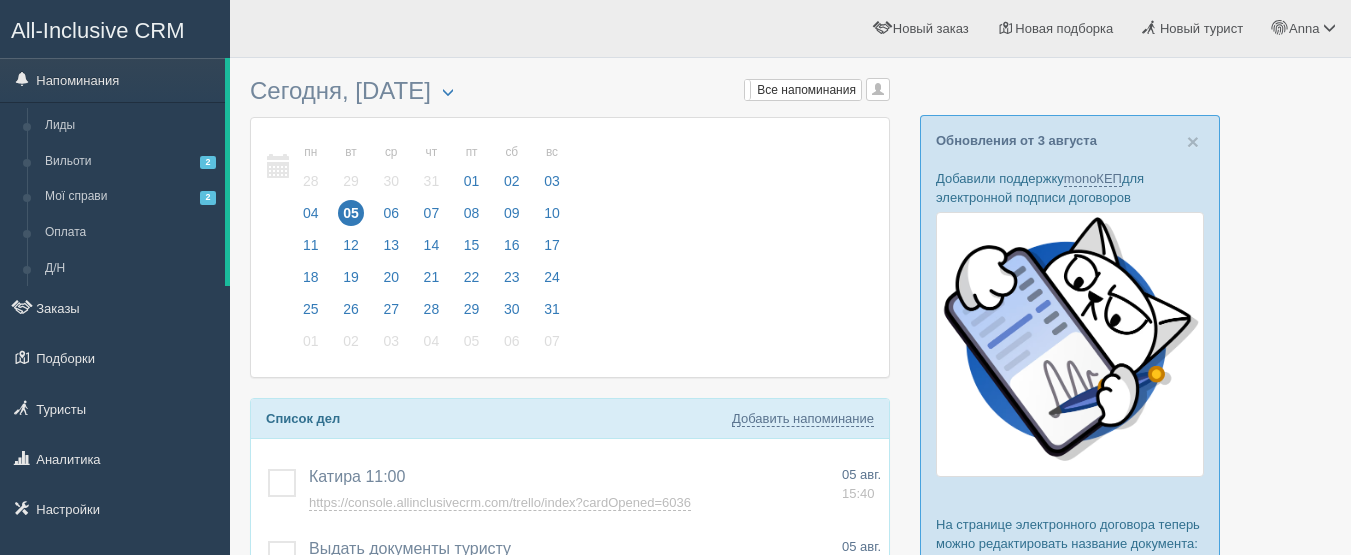 scroll, scrollTop: 0, scrollLeft: 0, axis: both 